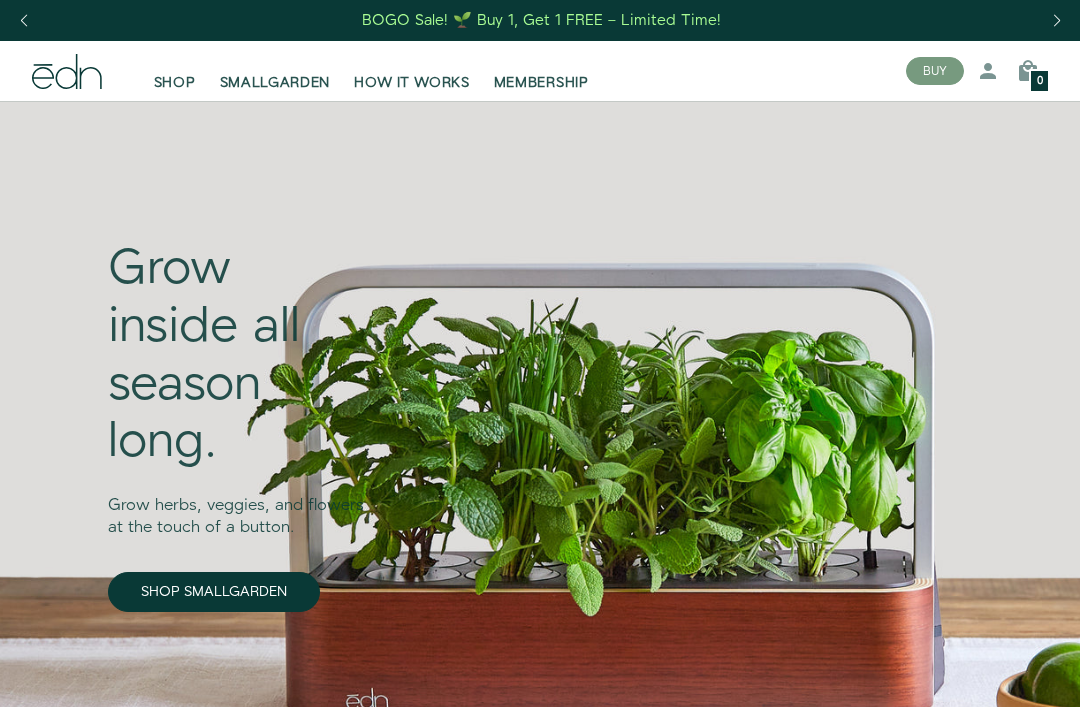 scroll, scrollTop: 0, scrollLeft: 0, axis: both 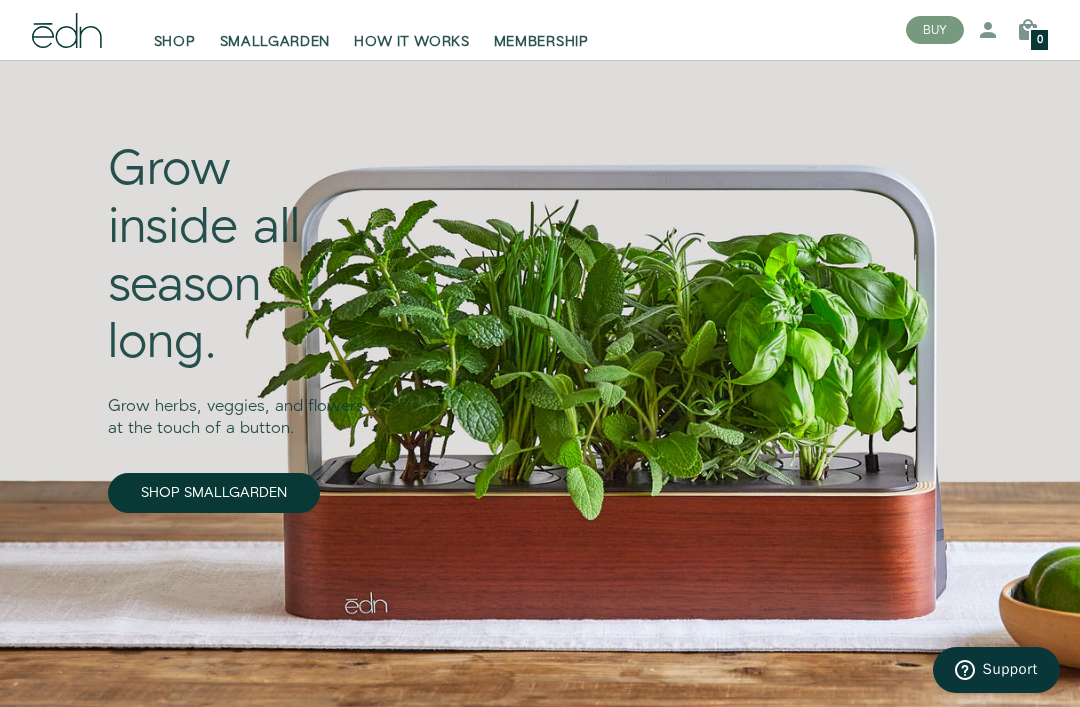click on "SHOP" at bounding box center [175, 42] 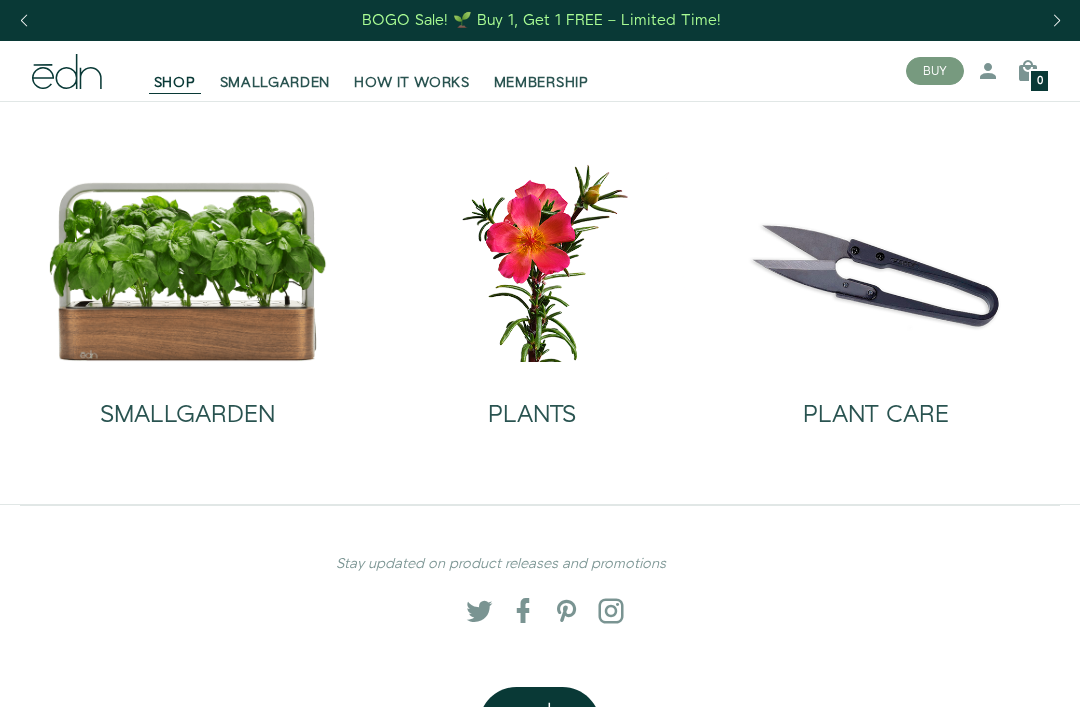 scroll, scrollTop: 0, scrollLeft: 0, axis: both 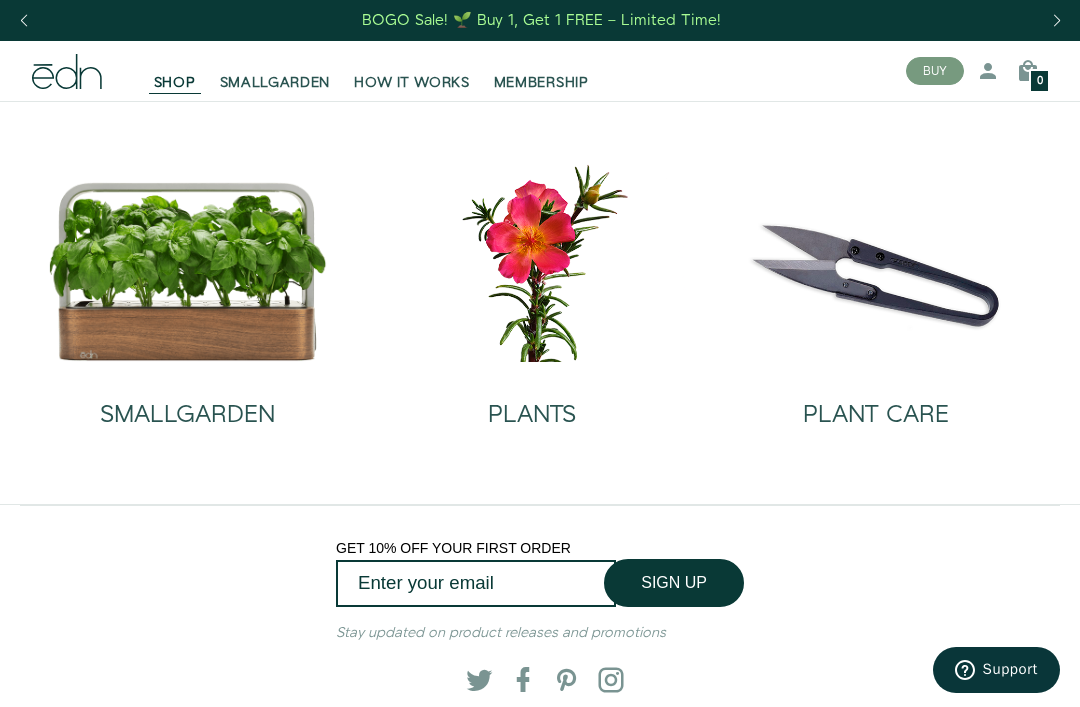 click at bounding box center [188, 271] 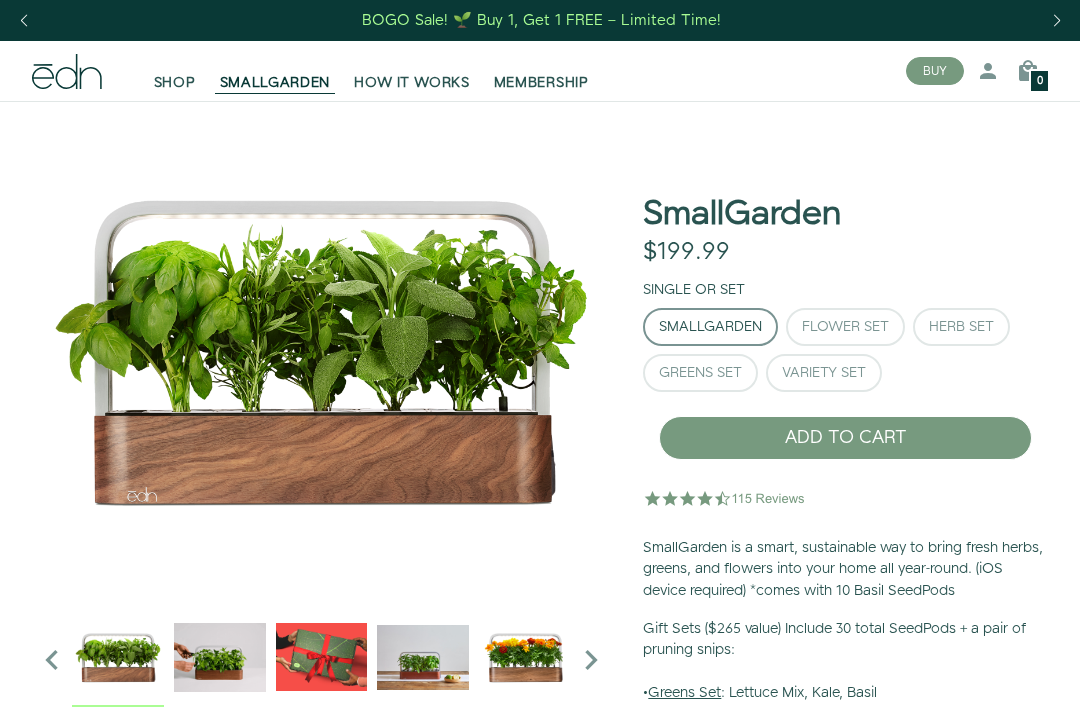 scroll, scrollTop: 0, scrollLeft: 0, axis: both 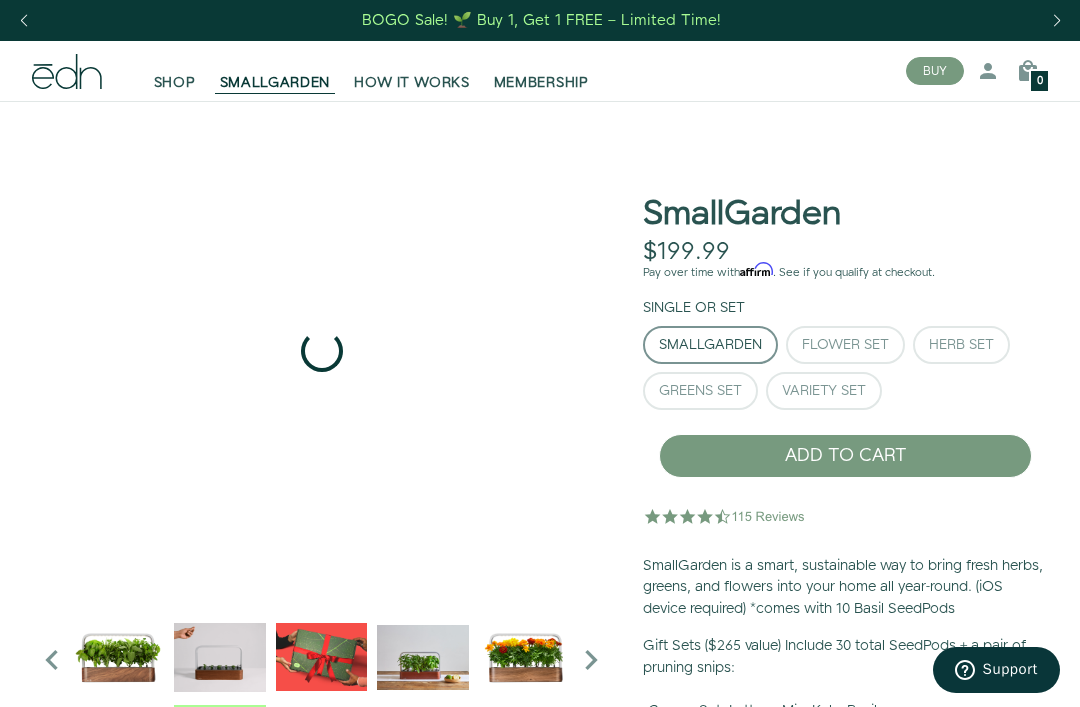 click at bounding box center [220, 657] 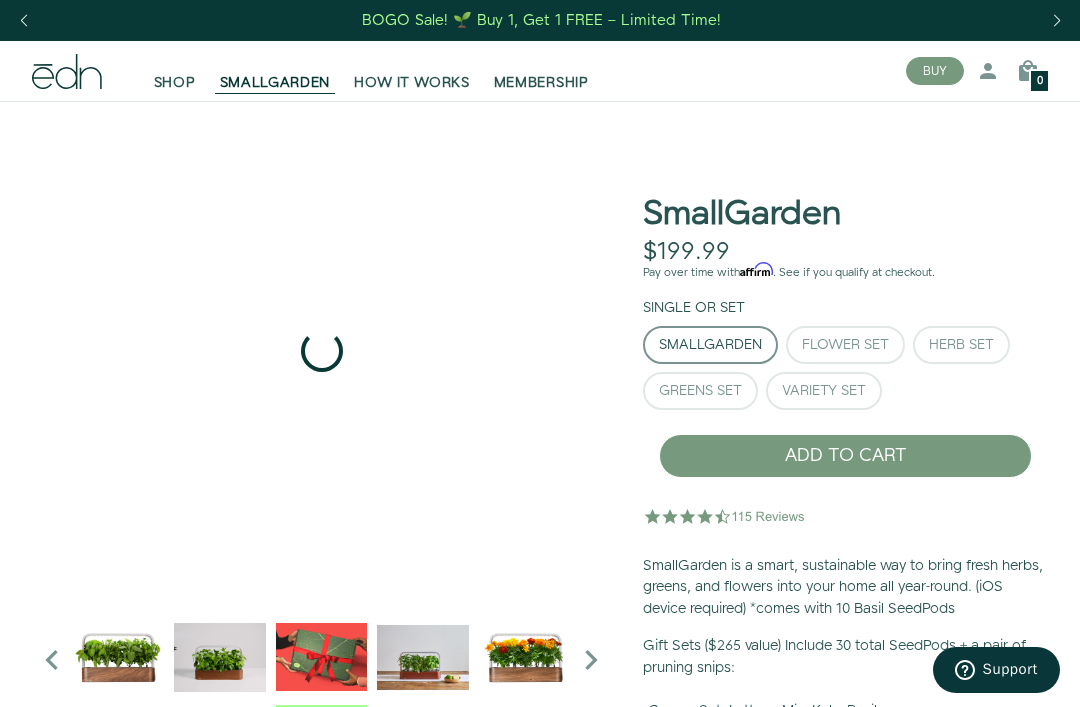 click at bounding box center [322, 657] 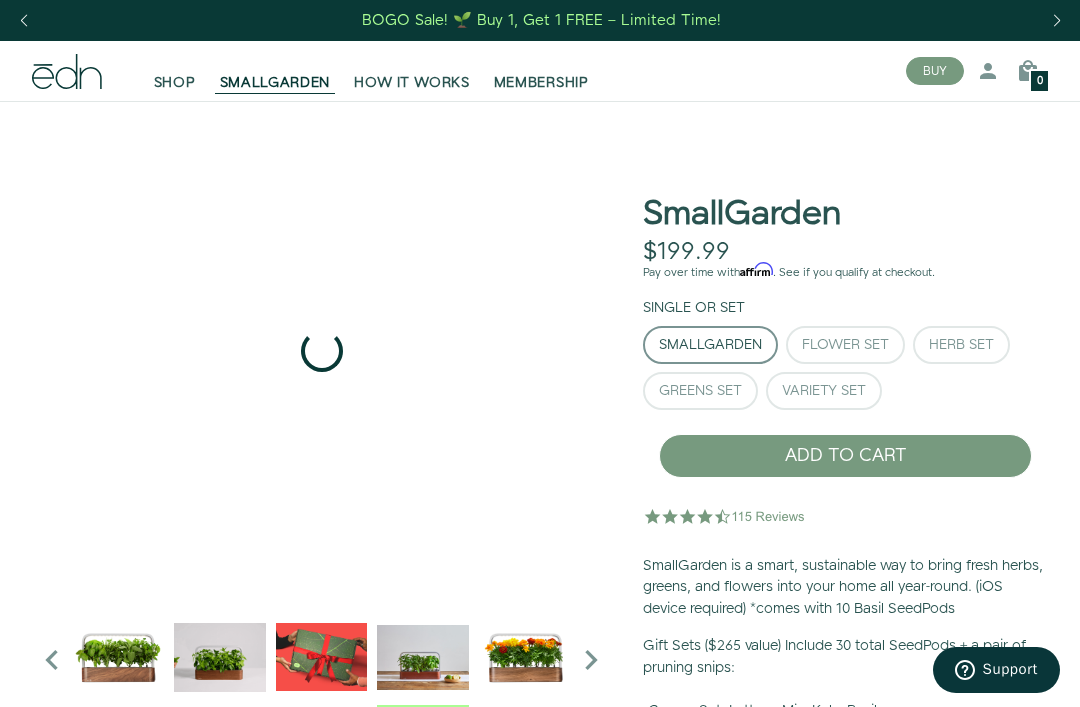click at bounding box center [423, 657] 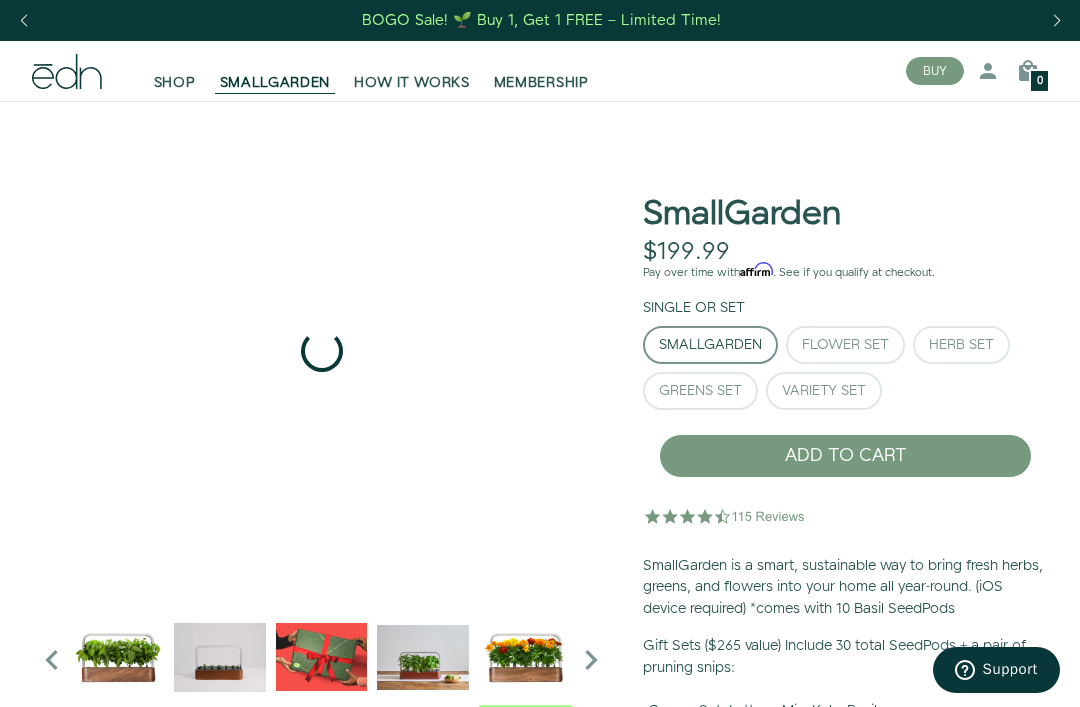click at bounding box center [525, 657] 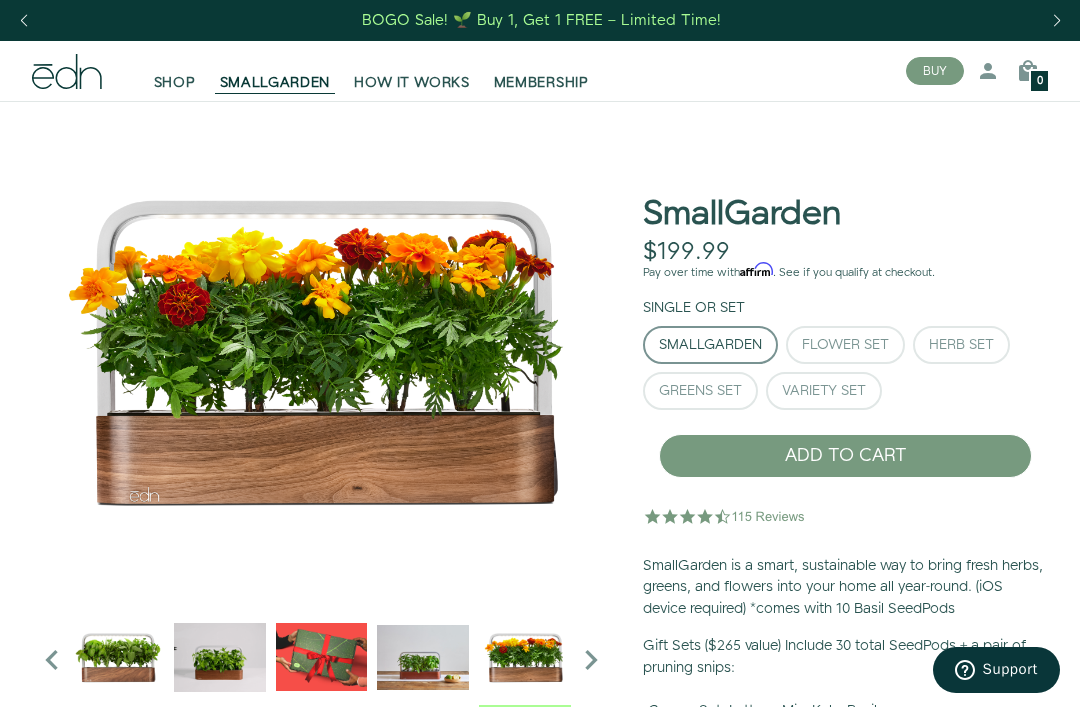 click at bounding box center (525, 657) 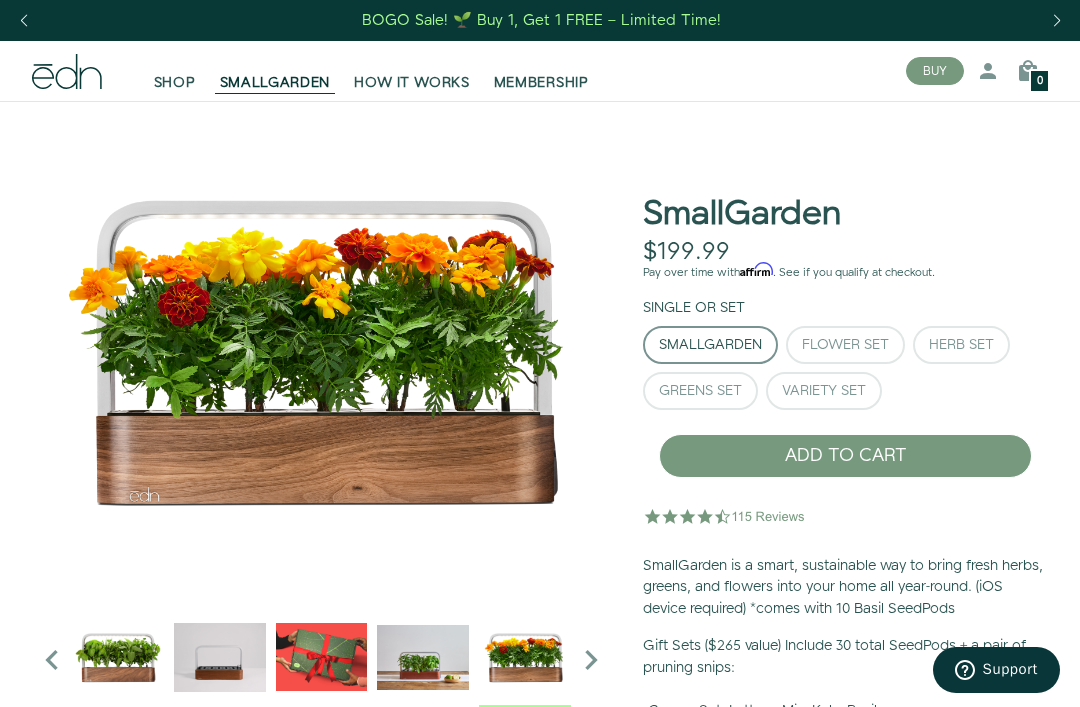 click at bounding box center [591, 660] 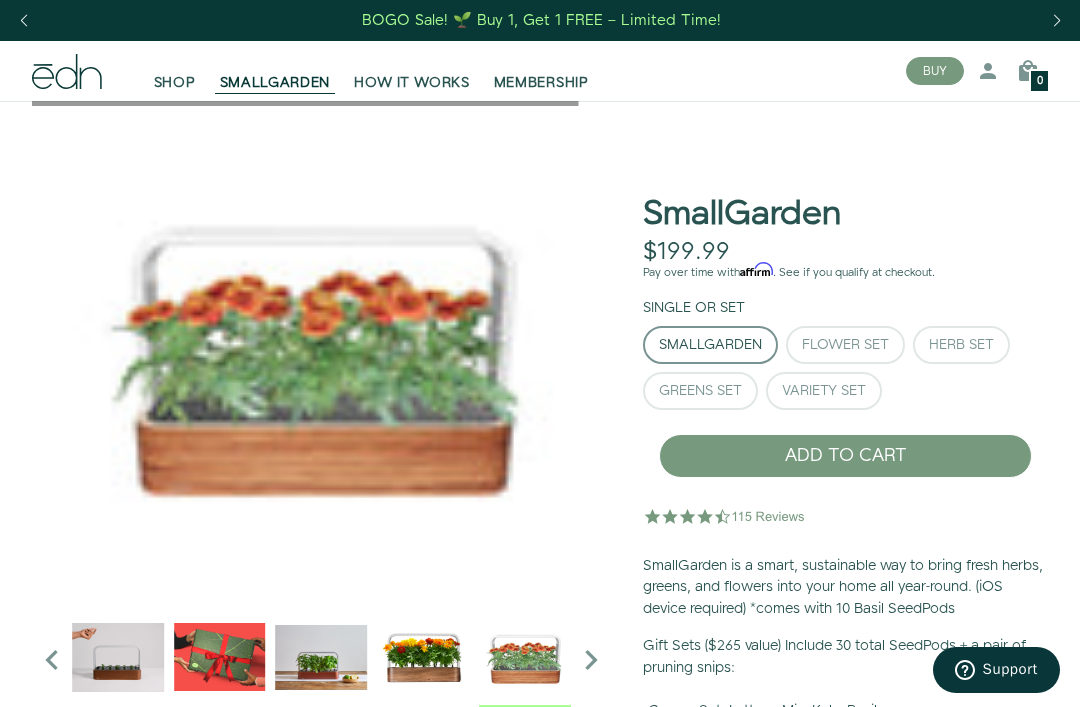 click at bounding box center (525, 657) 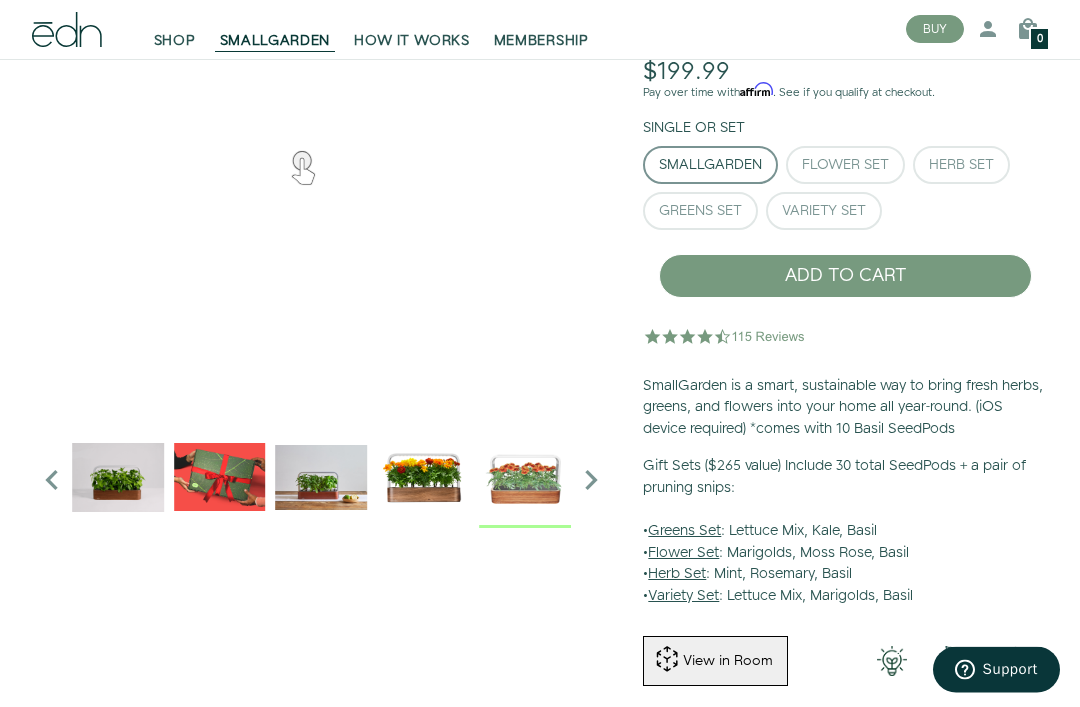 scroll, scrollTop: 180, scrollLeft: 0, axis: vertical 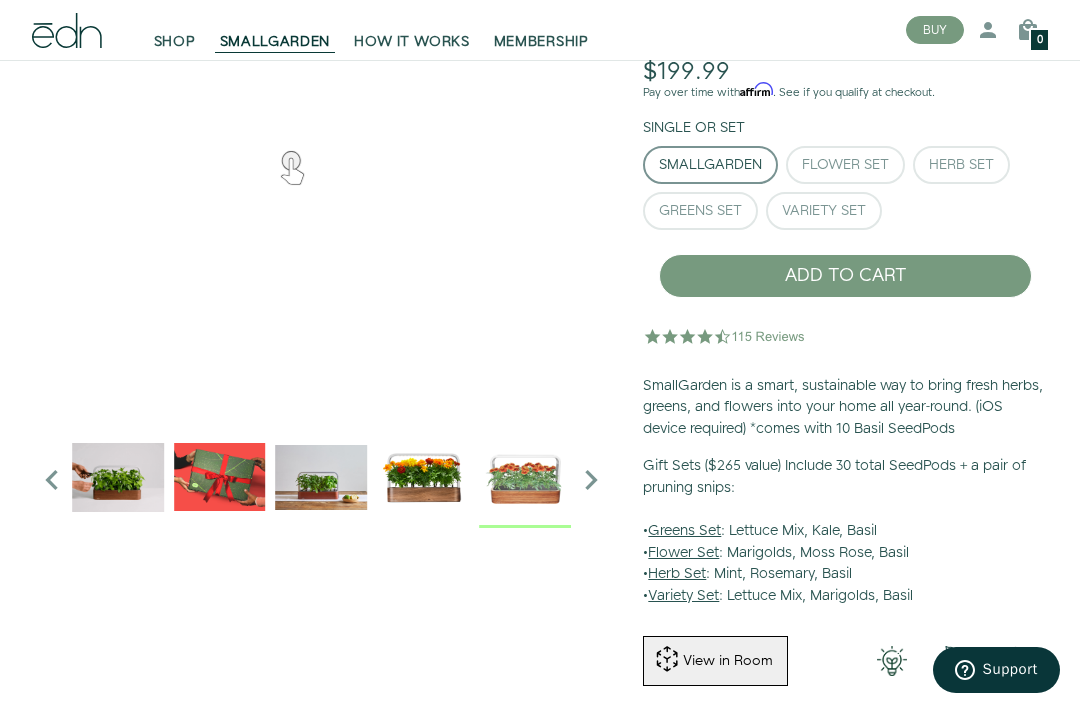 click on "Flower Set" at bounding box center [845, 165] 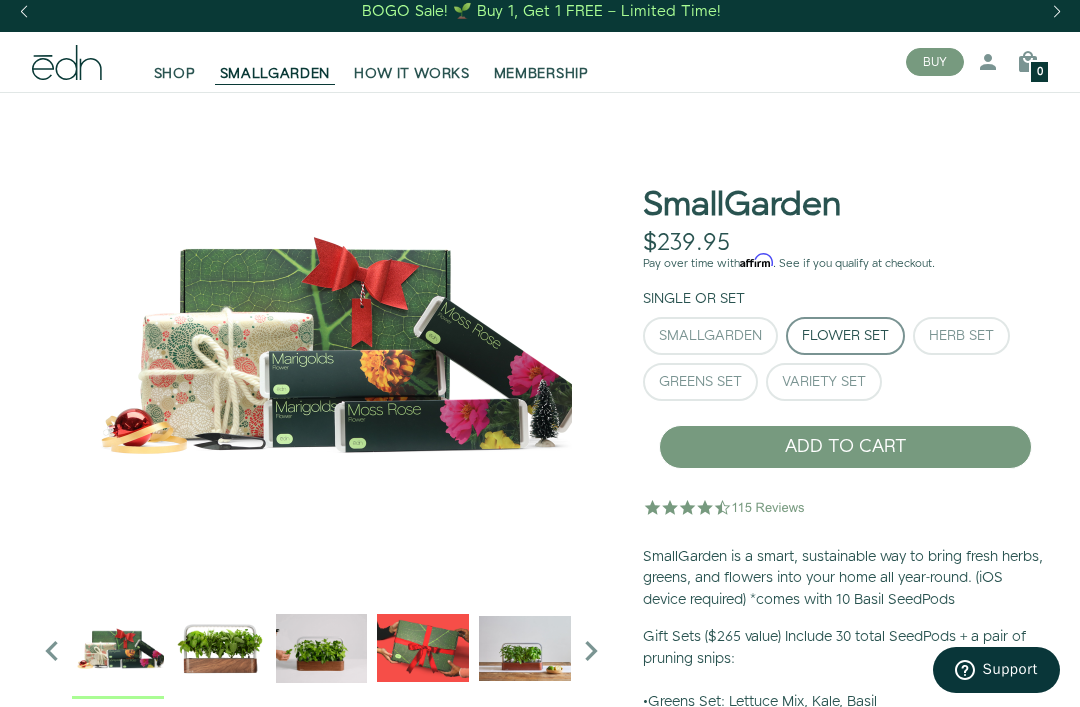 scroll, scrollTop: 0, scrollLeft: 0, axis: both 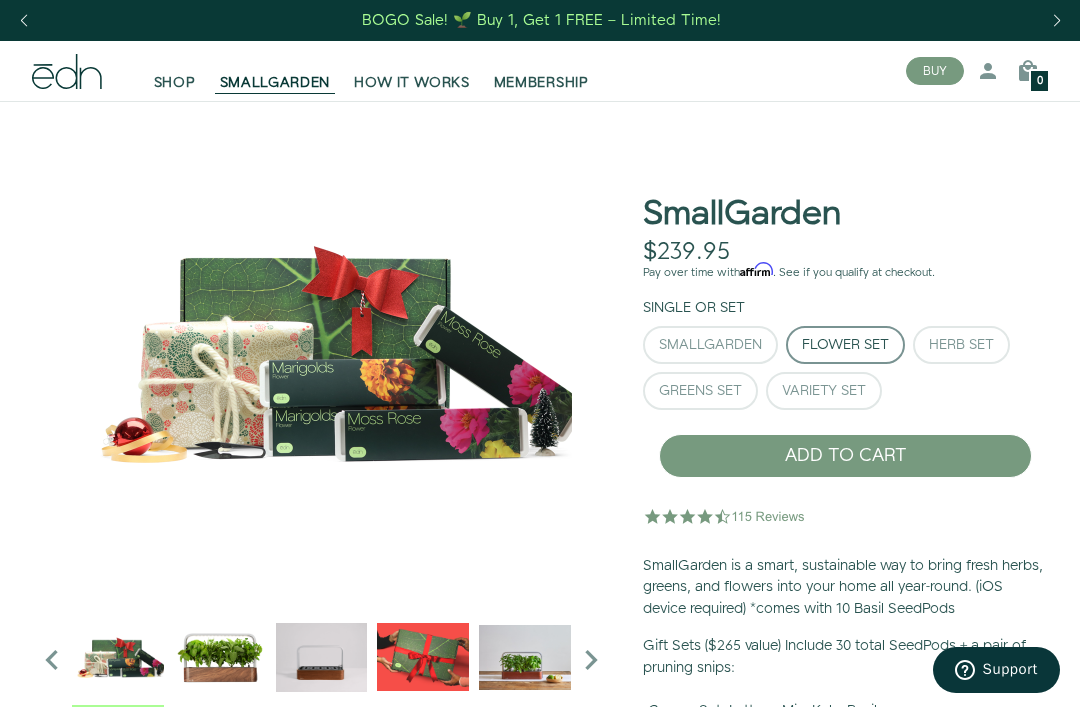 click on "HOW IT WORKS" at bounding box center (411, 83) 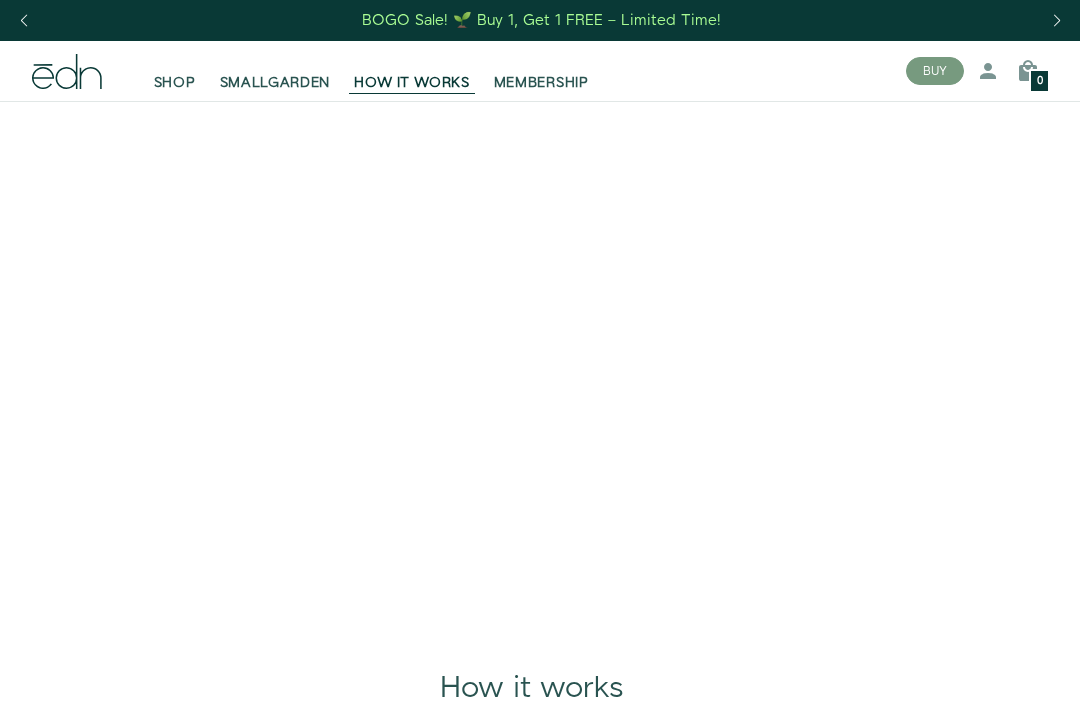 scroll, scrollTop: 0, scrollLeft: 0, axis: both 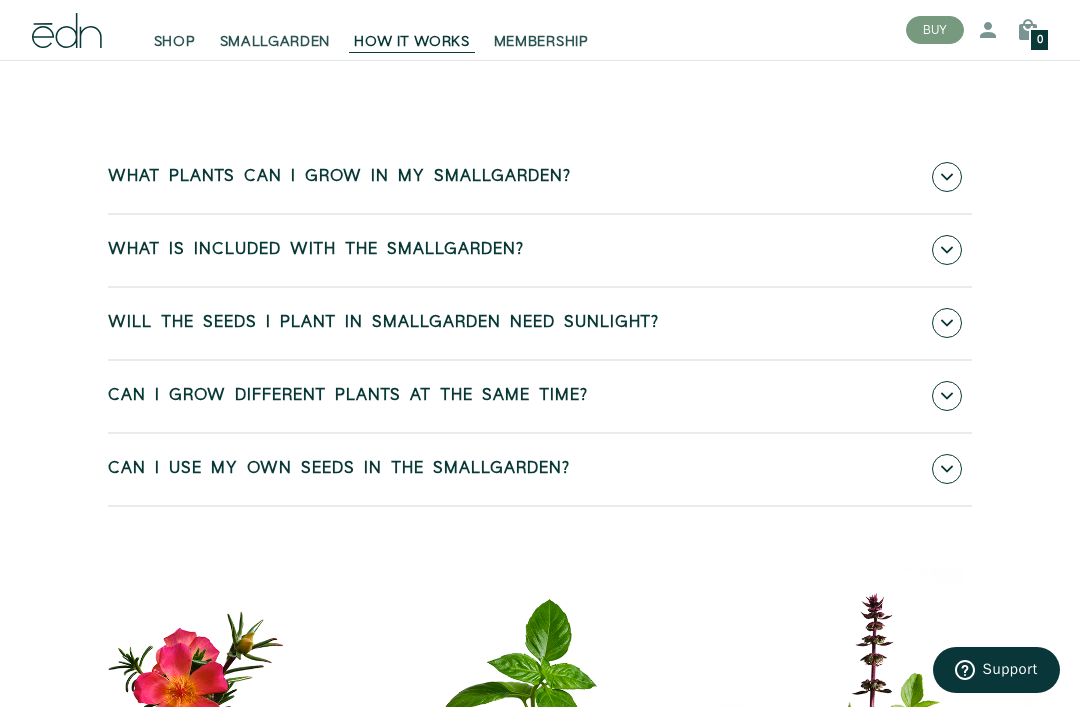 click on "What plants can I grow in my SmallGarden?" at bounding box center [540, 177] 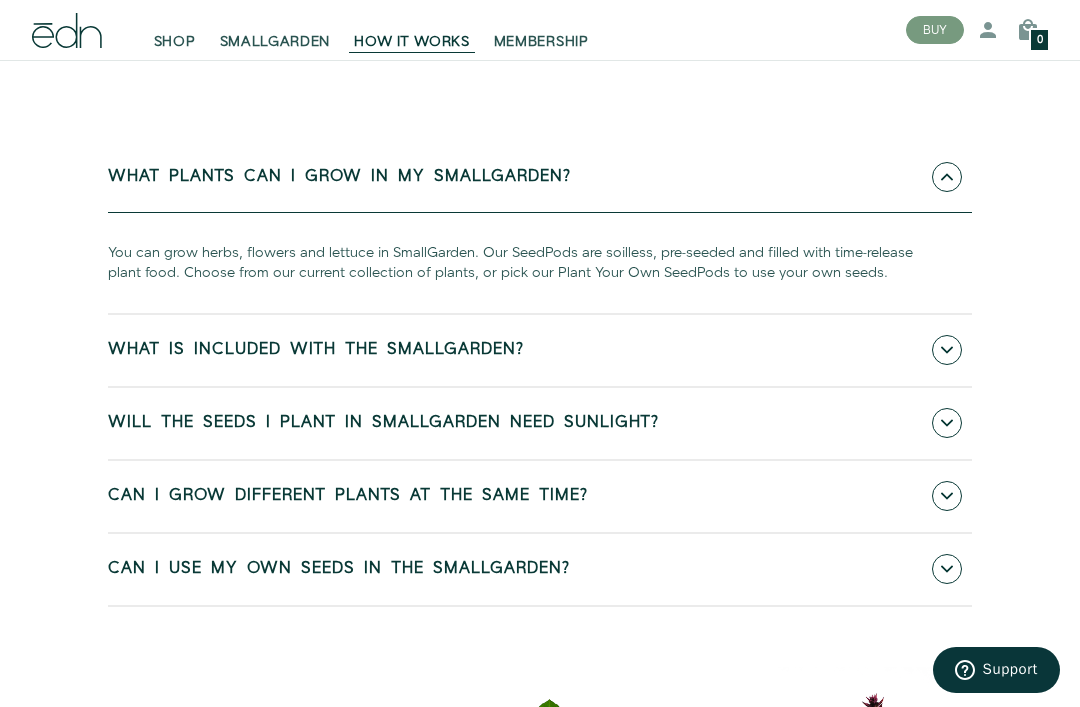 click on "What plants can I grow in my SmallGarden?" at bounding box center [540, 177] 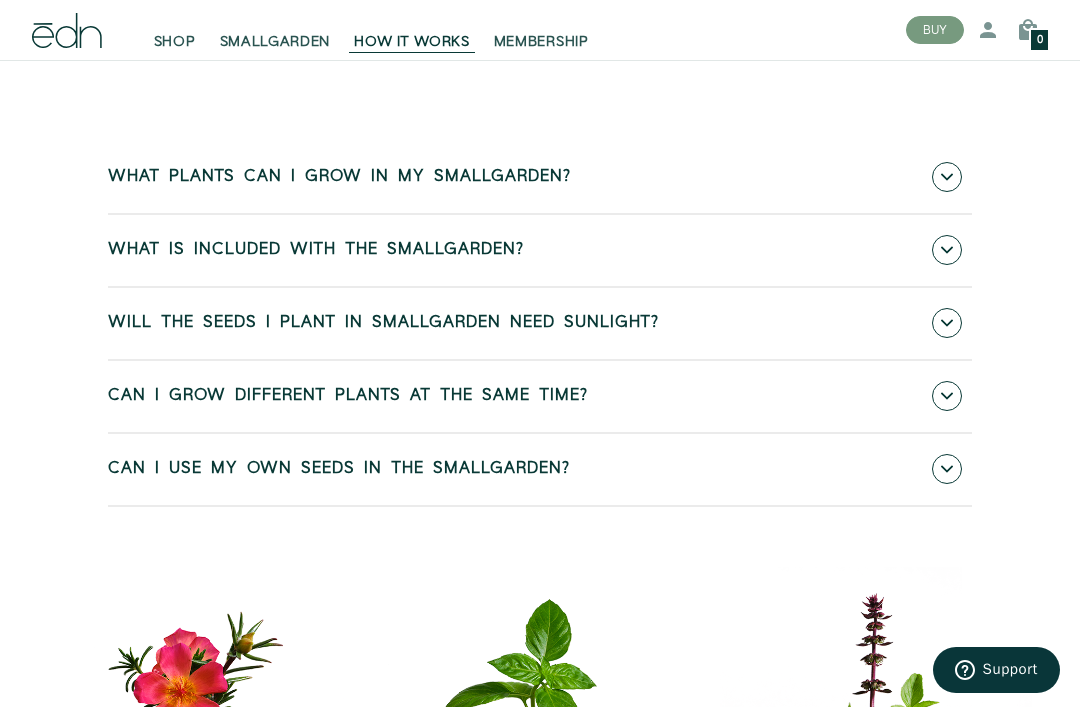 click at bounding box center (947, 250) 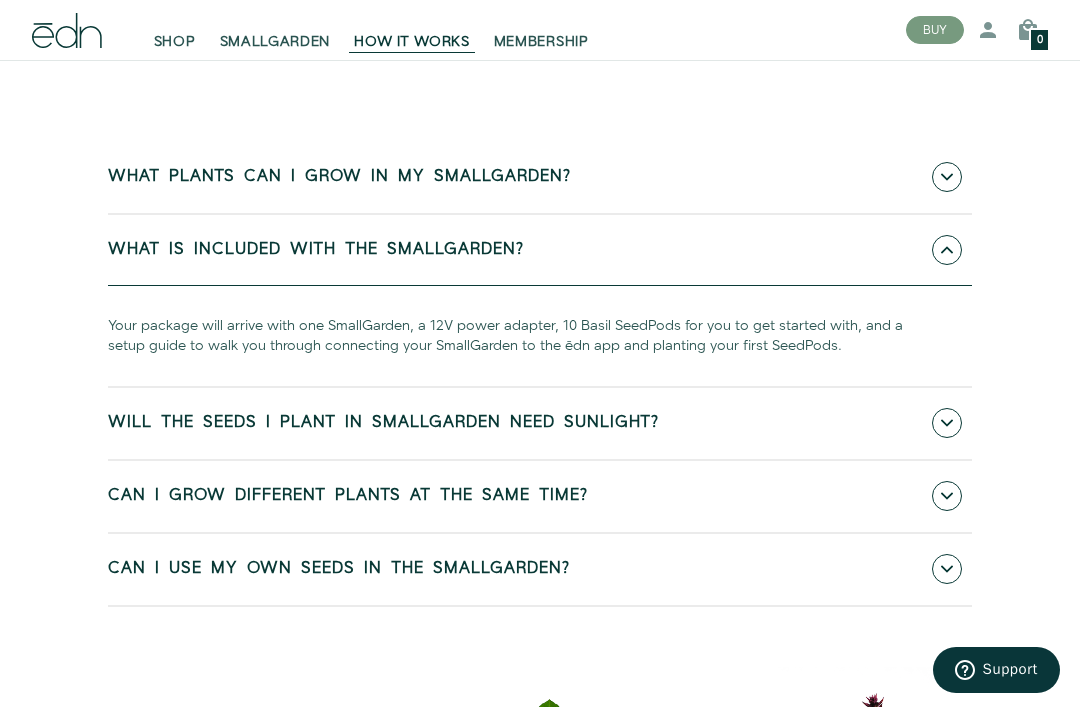 click on "What is included with the SmallGarden?" at bounding box center (540, 250) 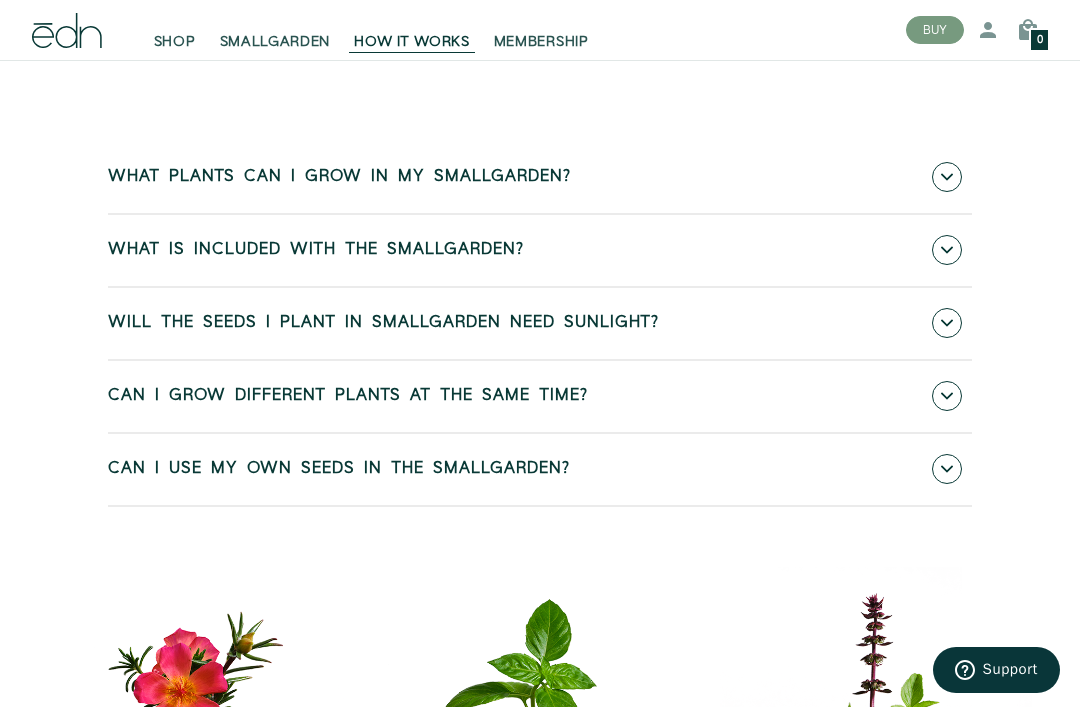 click at bounding box center (947, 323) 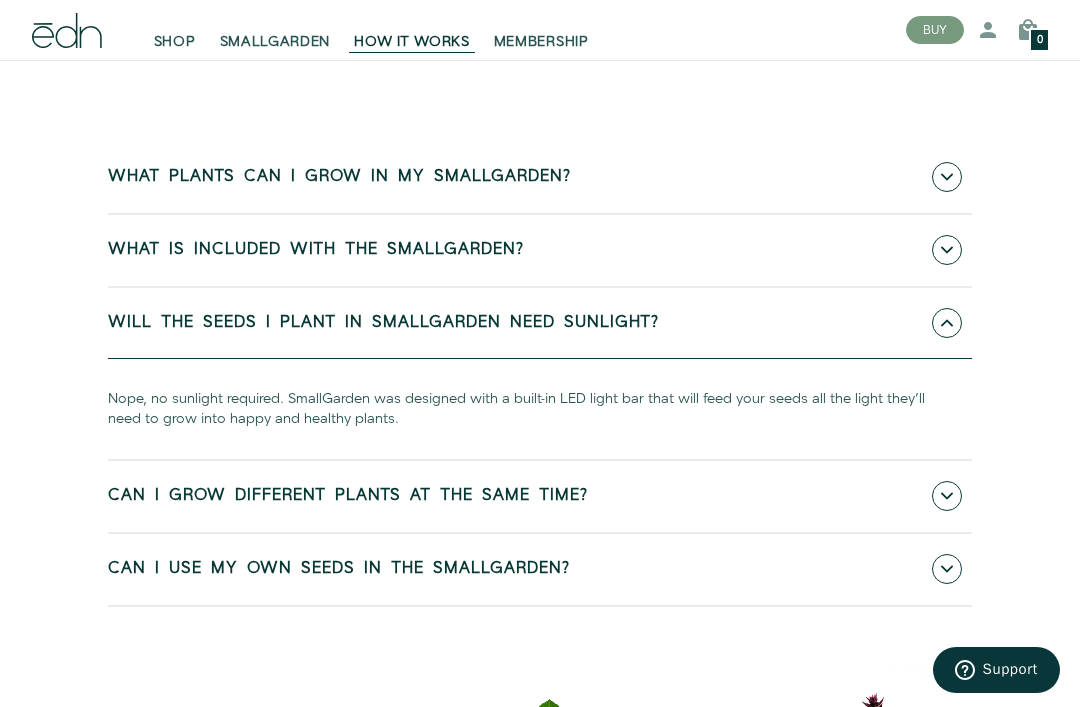 click on "Will the seeds I plant in SmallGarden need sunlight?" at bounding box center [540, 323] 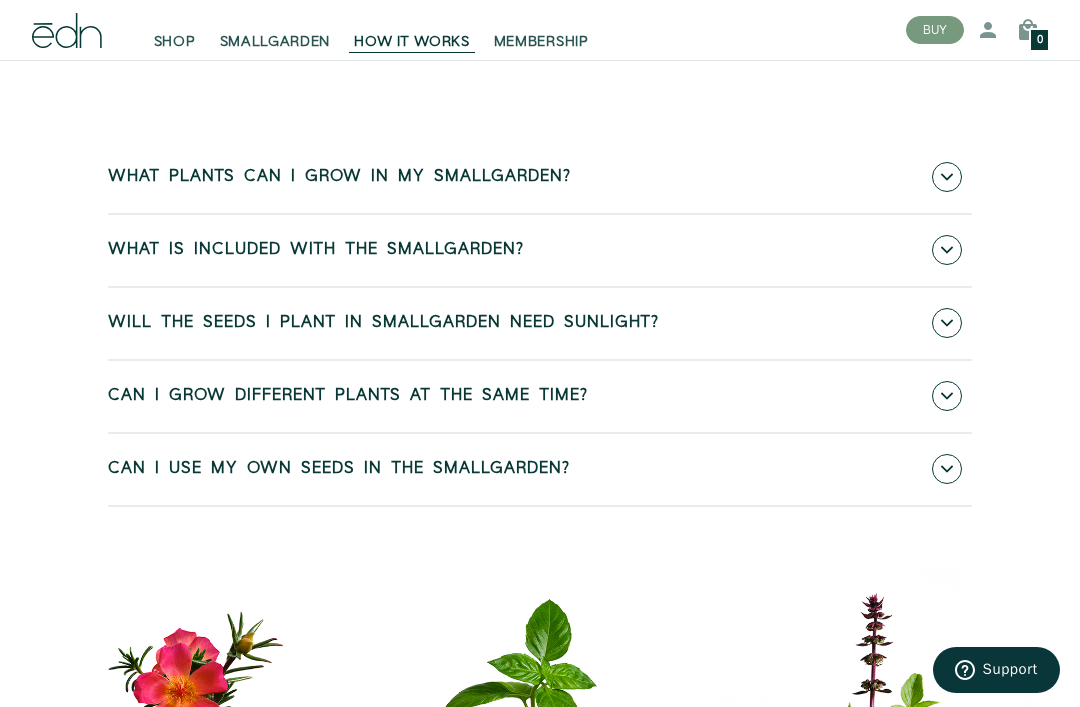 click at bounding box center [947, 396] 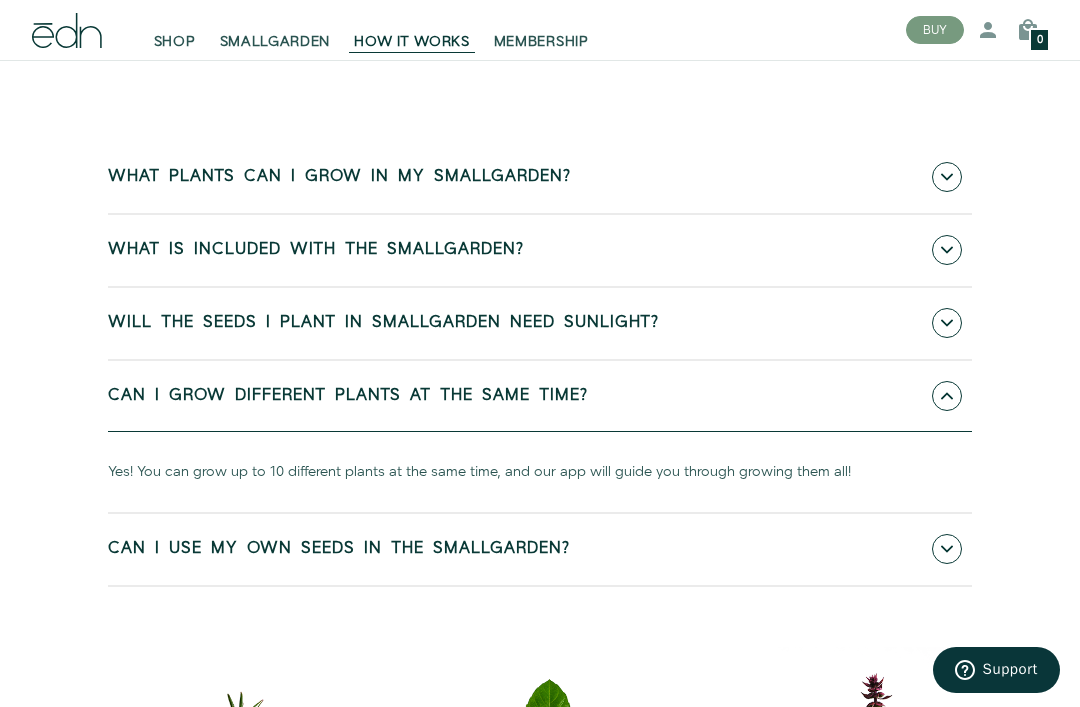 click at bounding box center [947, 396] 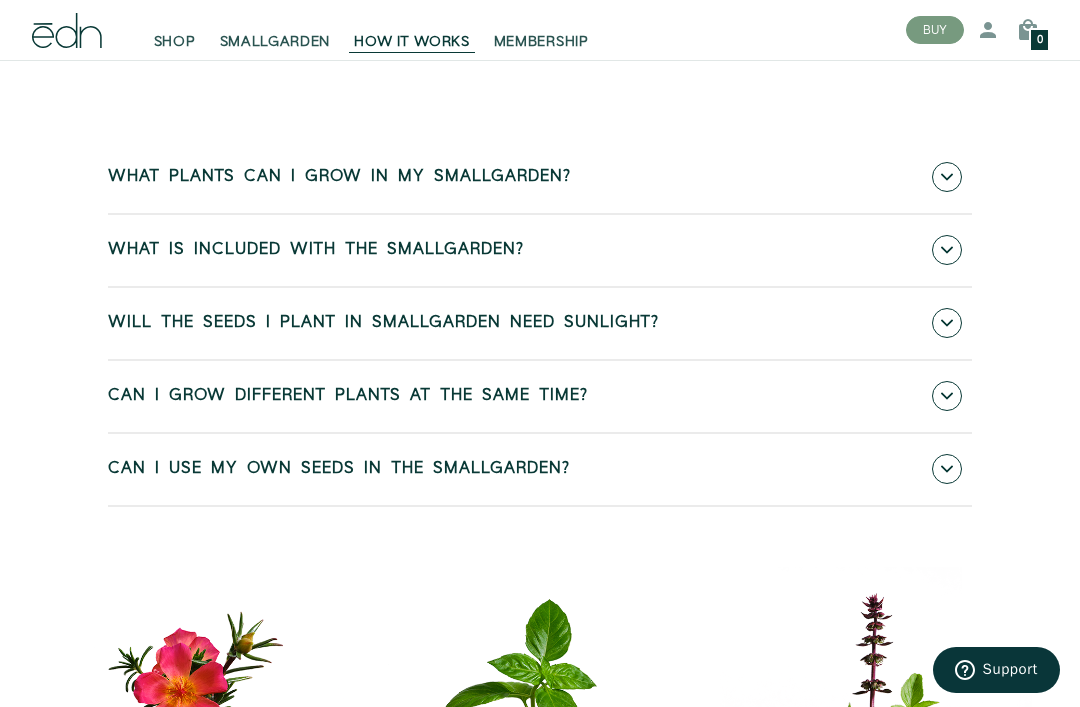 click on "Can I use my own seeds in the SmallGarden?" at bounding box center [540, 469] 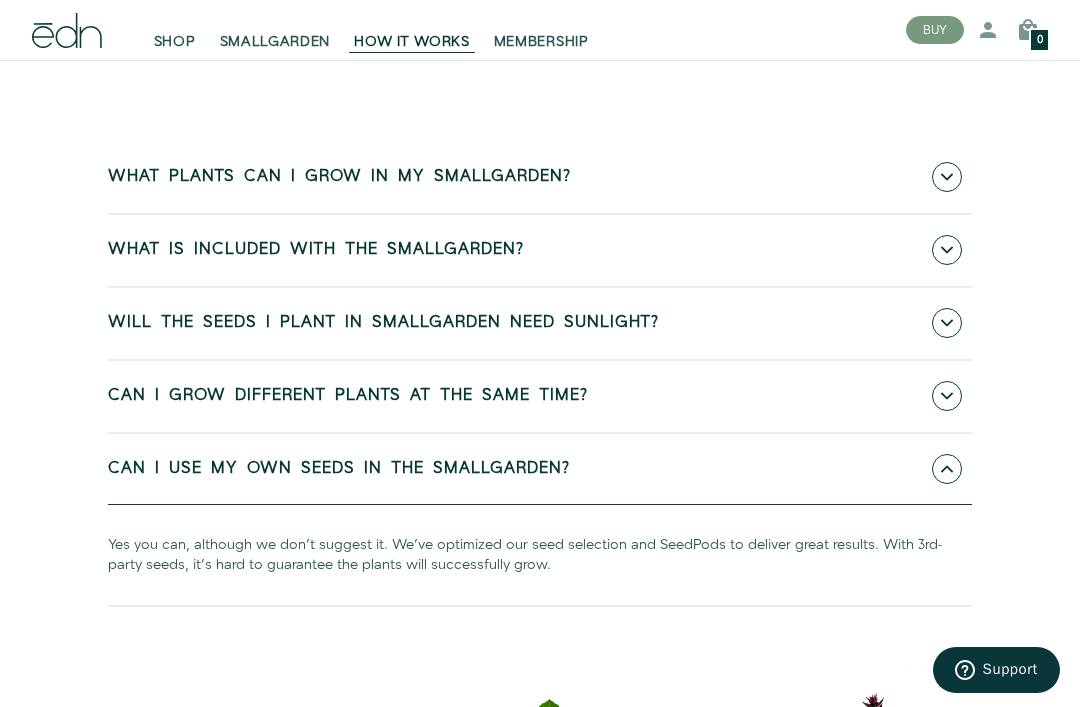 click on "Can I use my own seeds in the SmallGarden?" at bounding box center [540, 469] 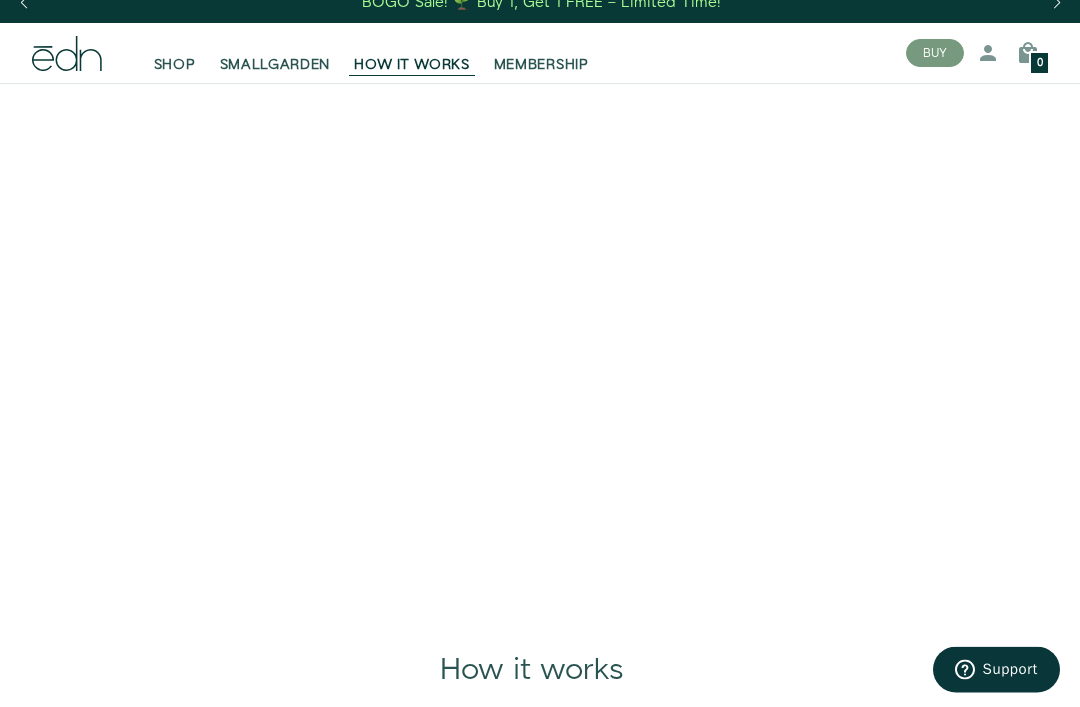 scroll, scrollTop: 0, scrollLeft: 0, axis: both 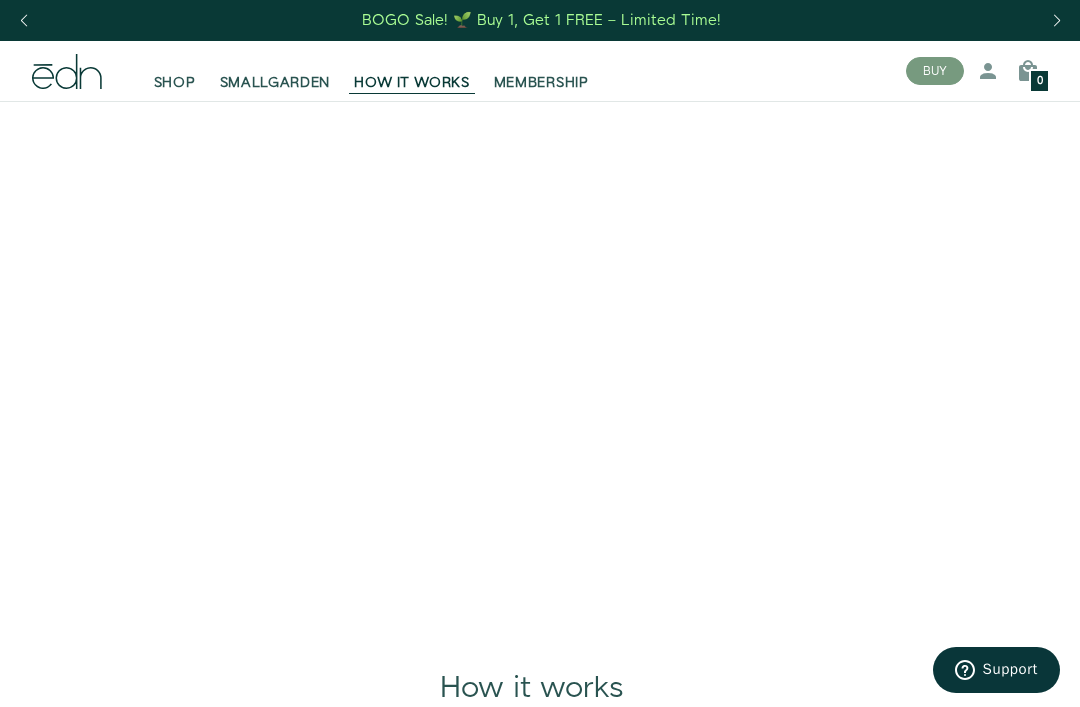 click at bounding box center [540, 371] 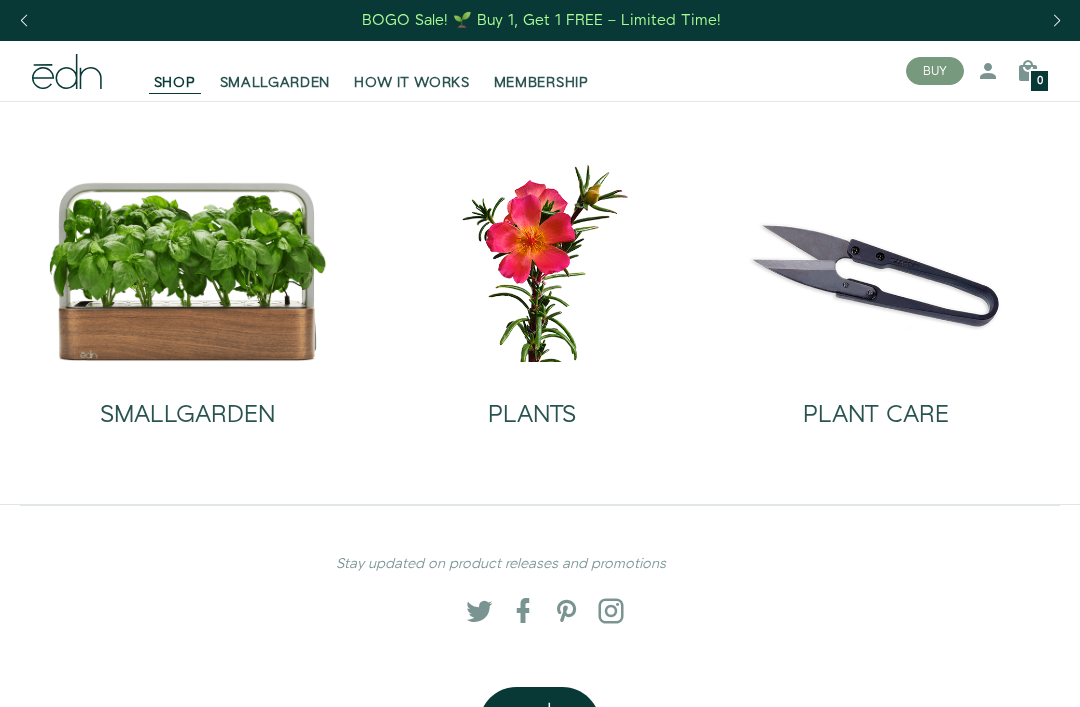 scroll, scrollTop: 0, scrollLeft: 0, axis: both 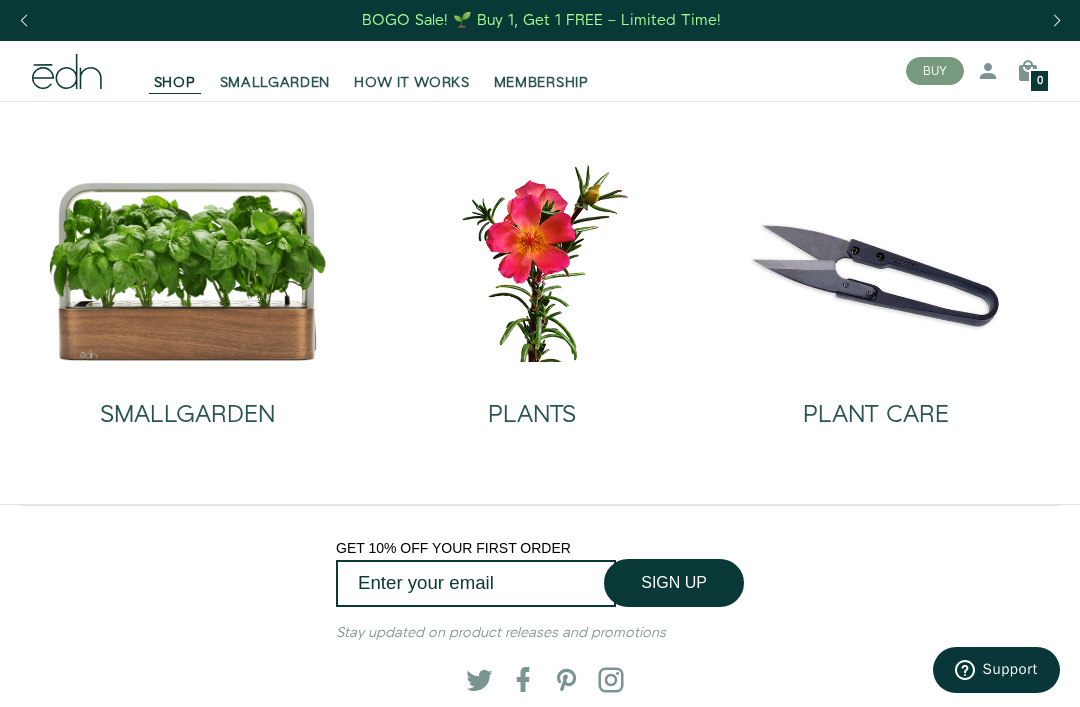 click at bounding box center [532, 261] 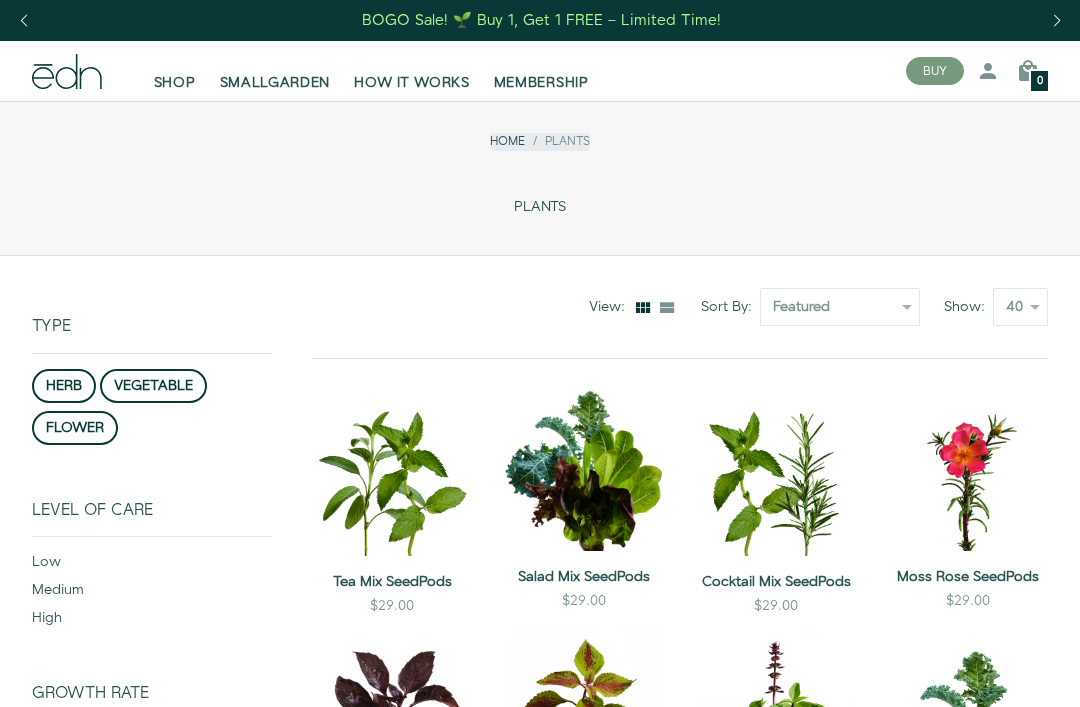 scroll, scrollTop: 0, scrollLeft: 0, axis: both 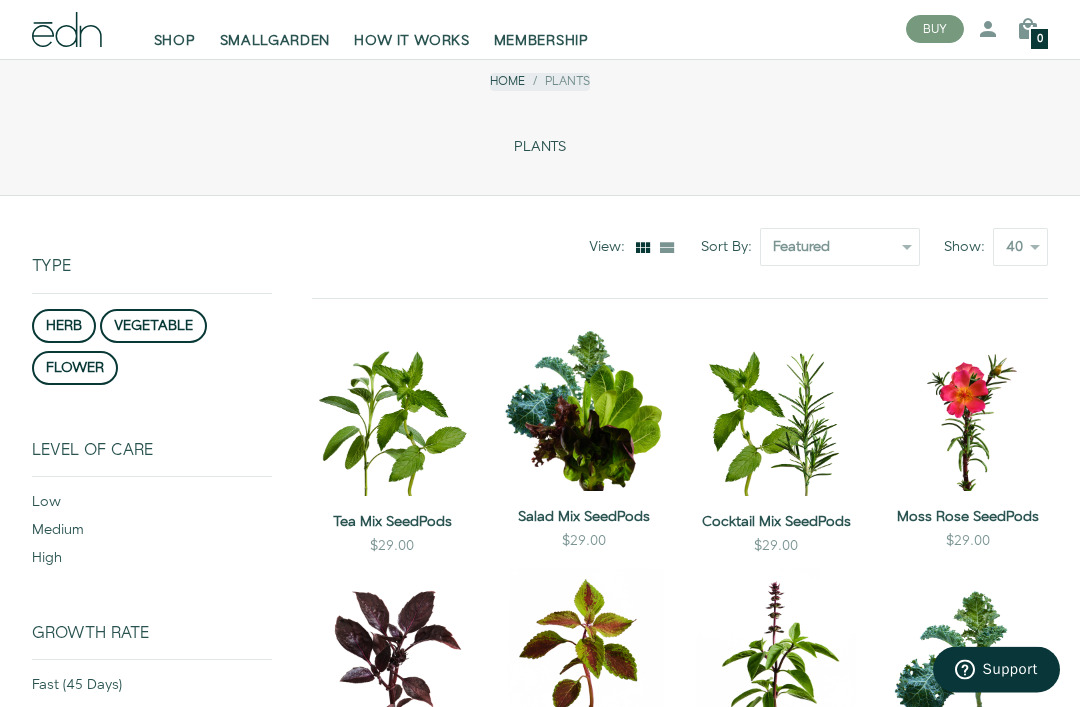 click on "QUICK VIEW" at bounding box center [968, 433] 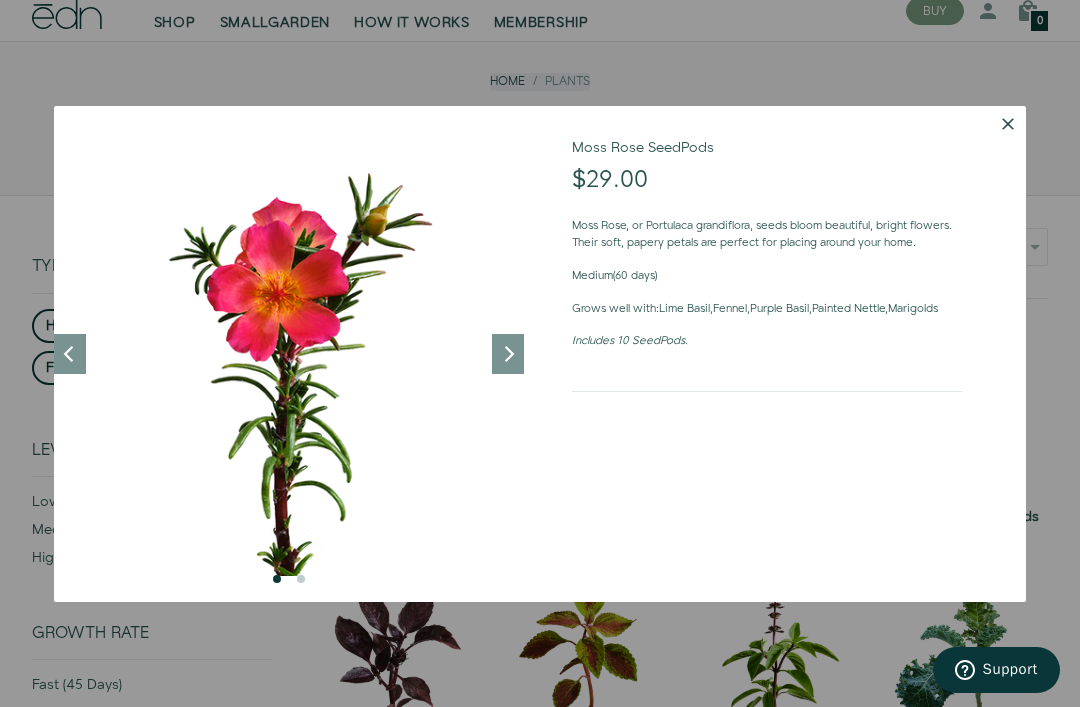 click 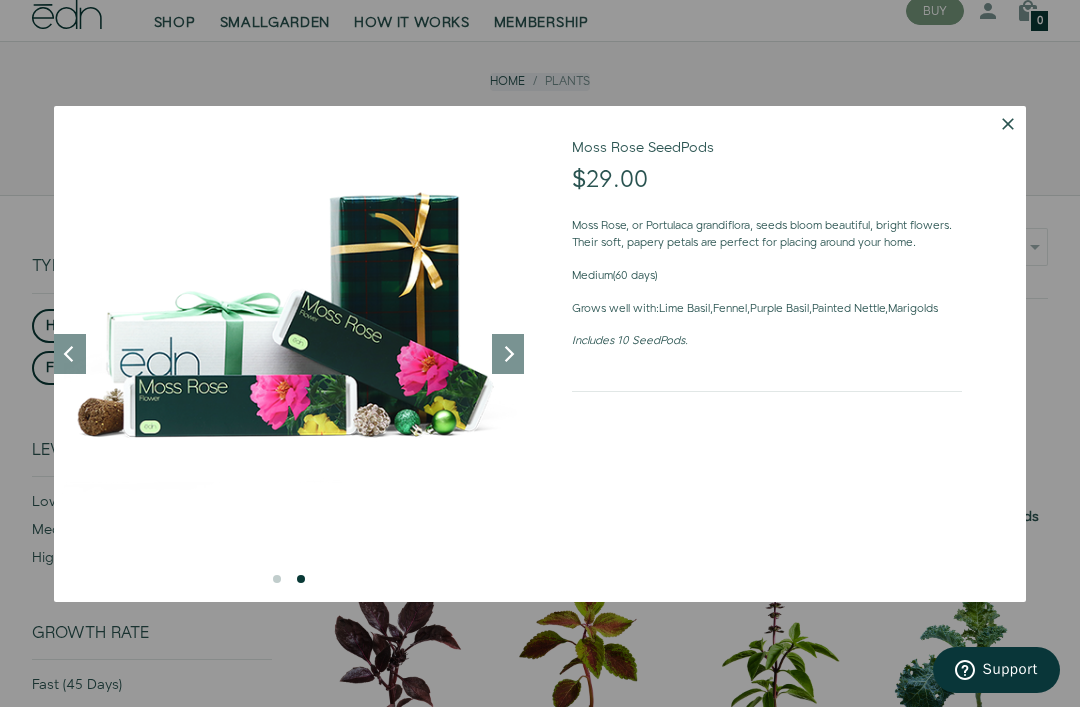 click at bounding box center (508, 354) 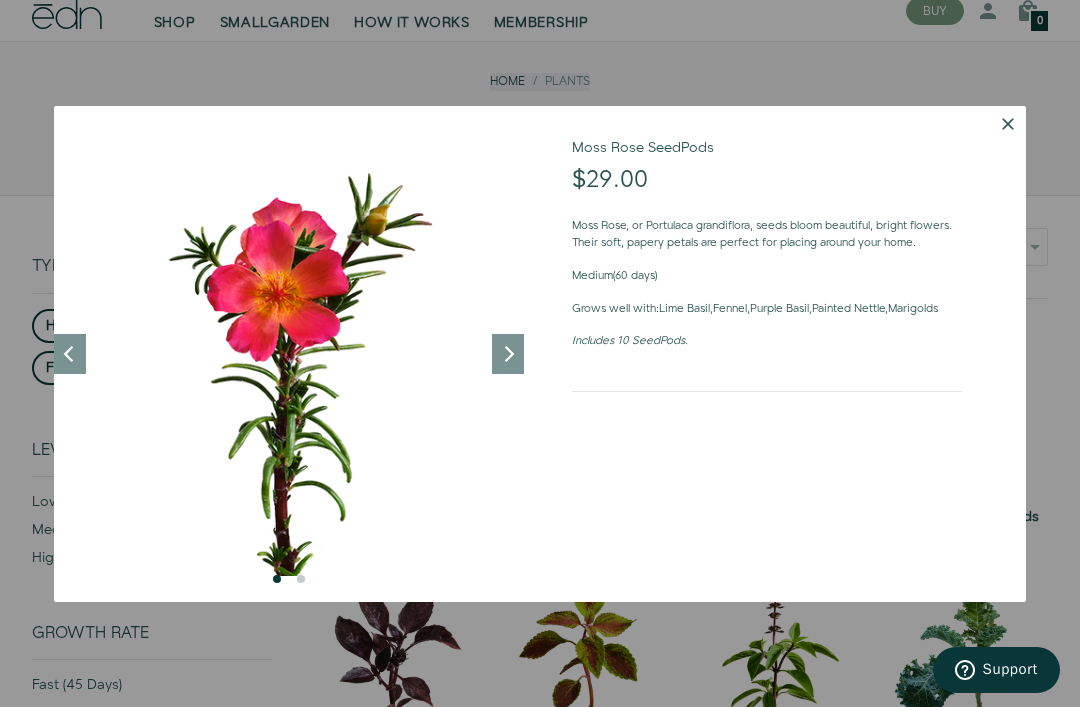 click at bounding box center (508, 354) 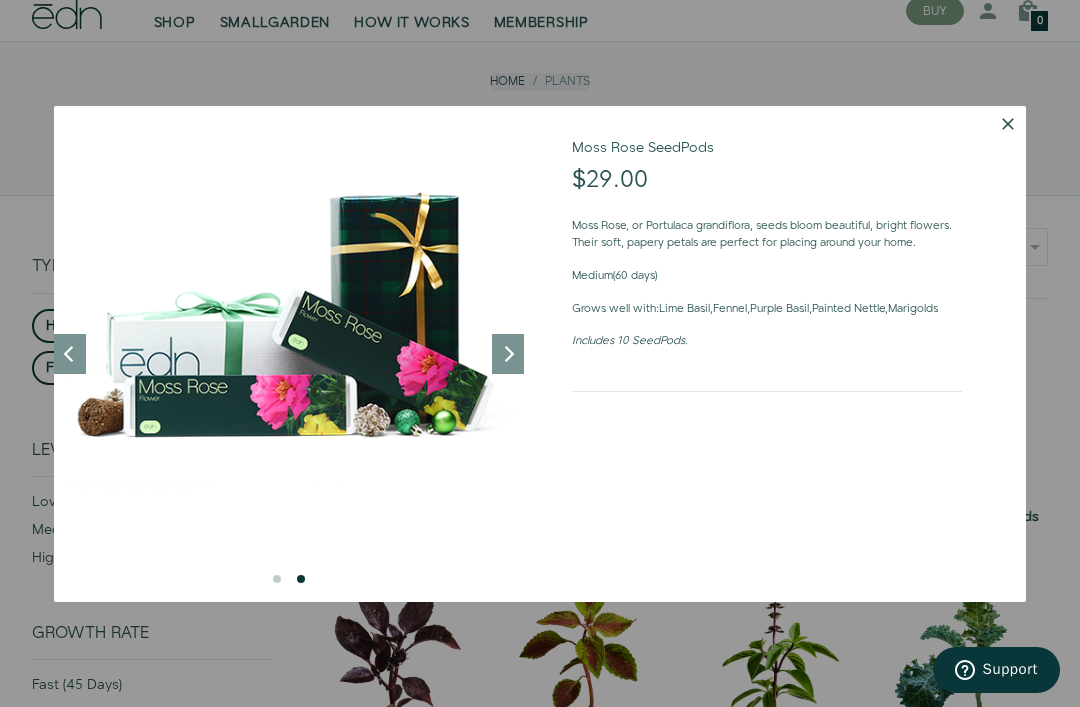click at bounding box center [508, 354] 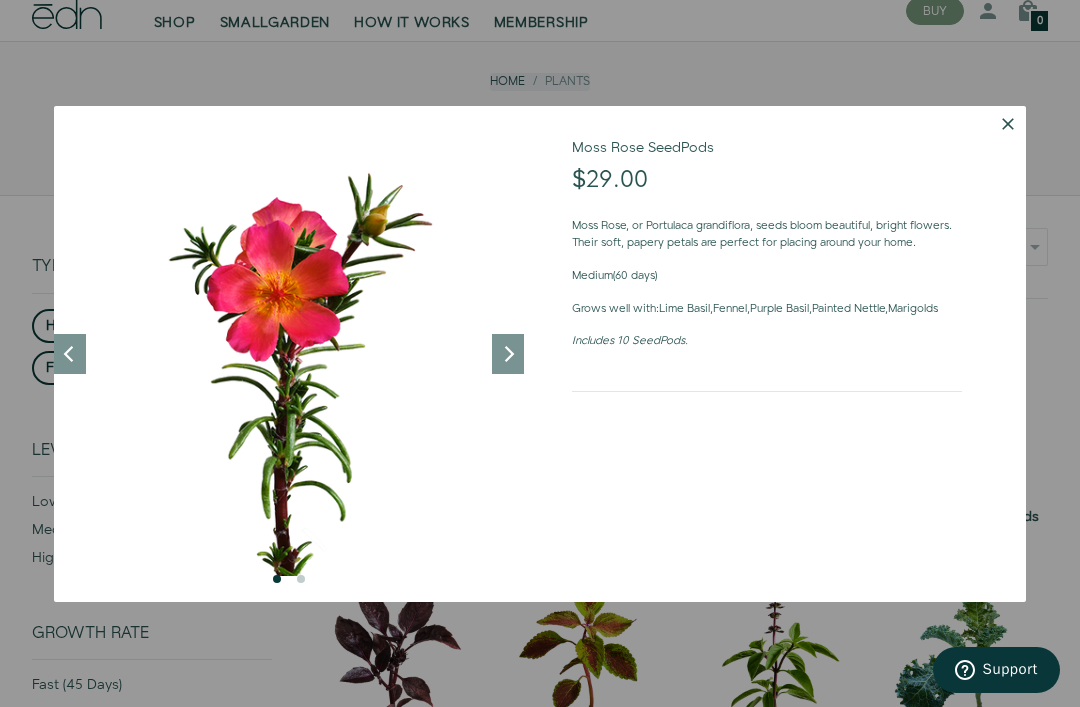 click at bounding box center (1008, 124) 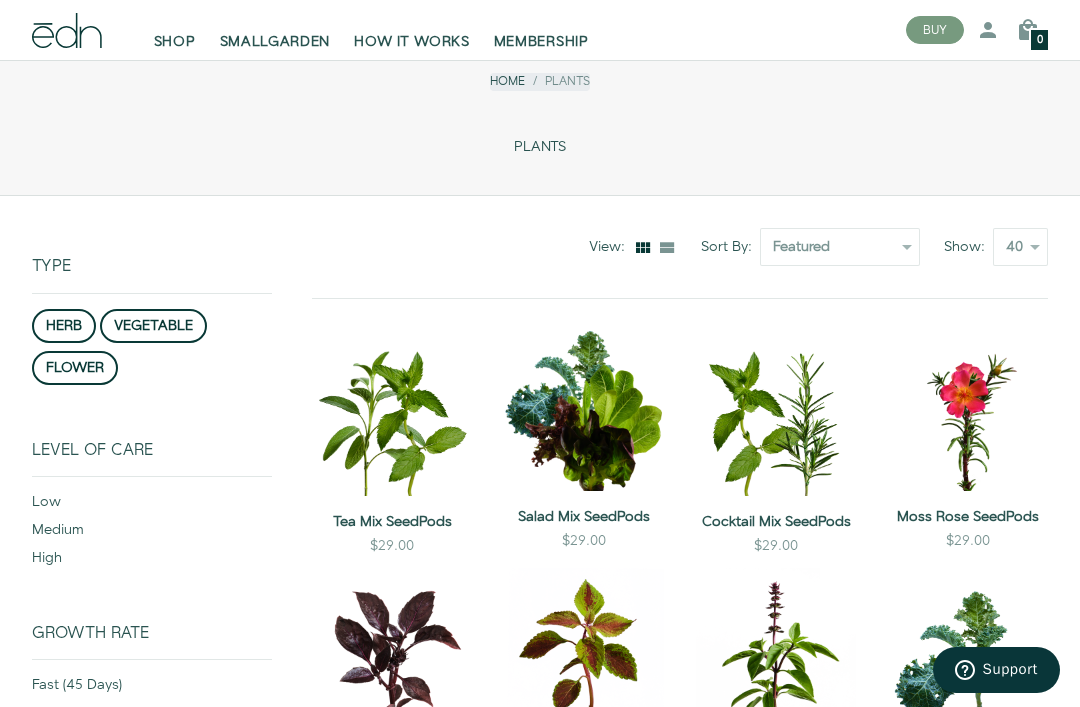 click on "QUICK VIEW" at bounding box center [584, 432] 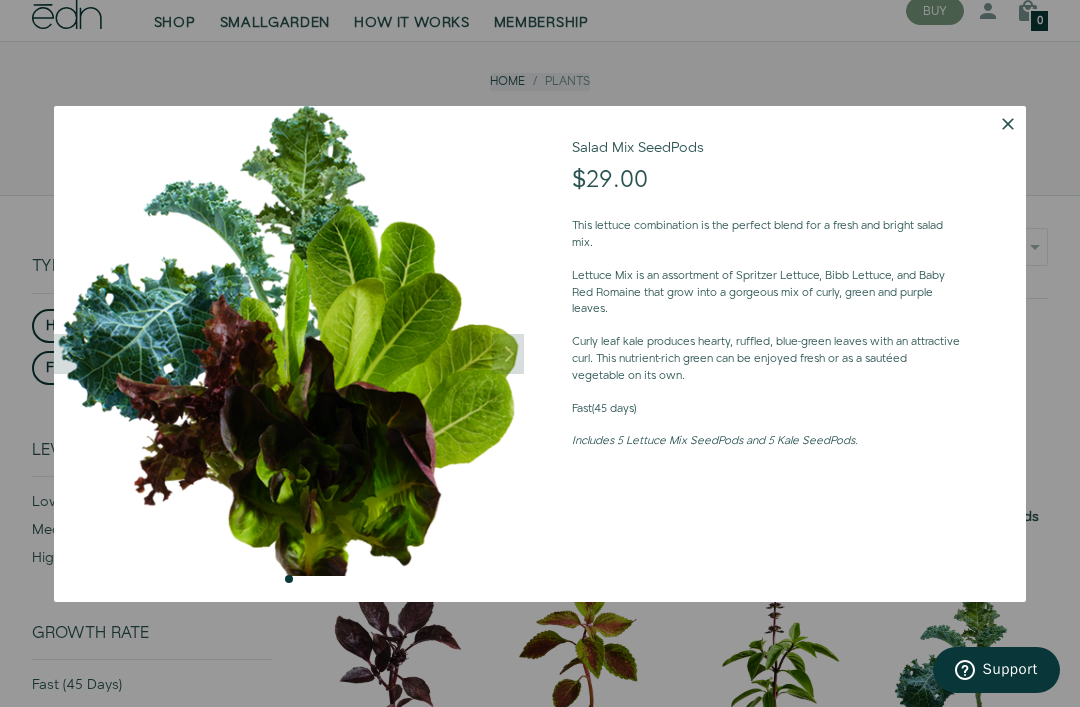 click at bounding box center (1008, 124) 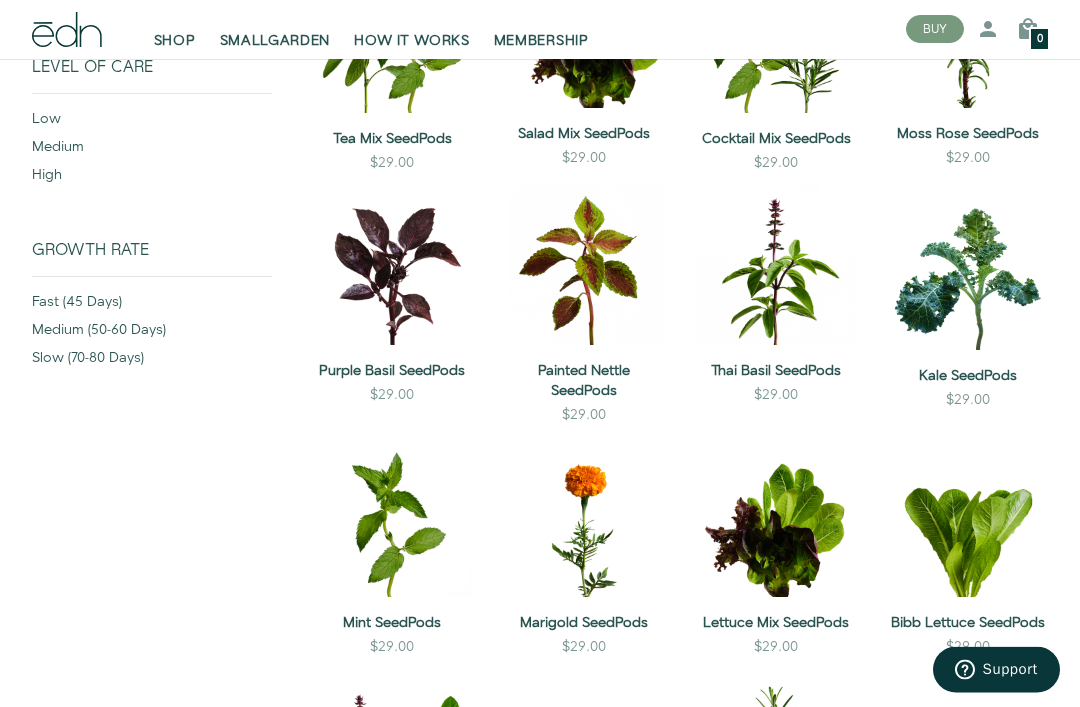 scroll, scrollTop: 444, scrollLeft: 0, axis: vertical 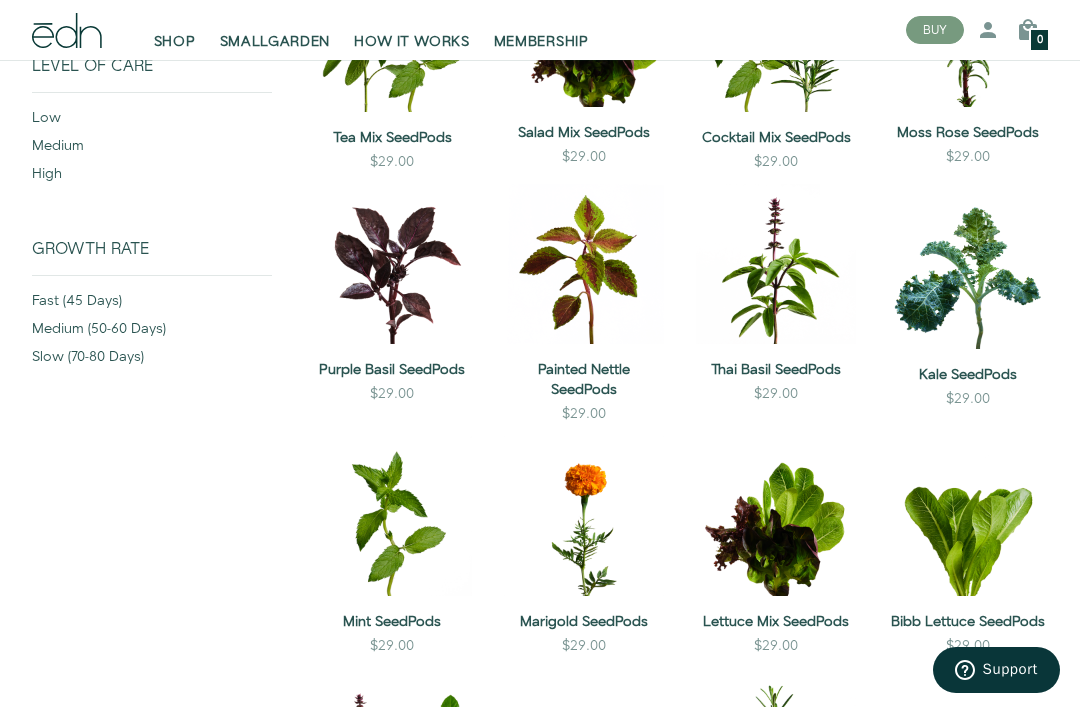 click on "QUICK VIEW" at bounding box center (776, 537) 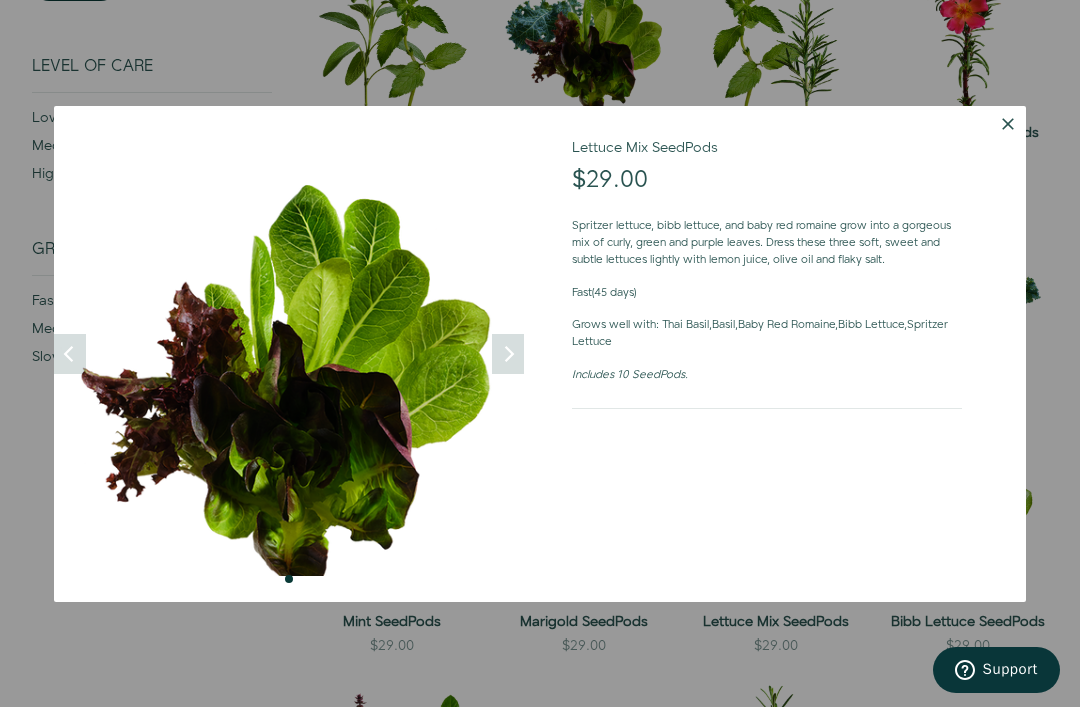 click at bounding box center (1008, 124) 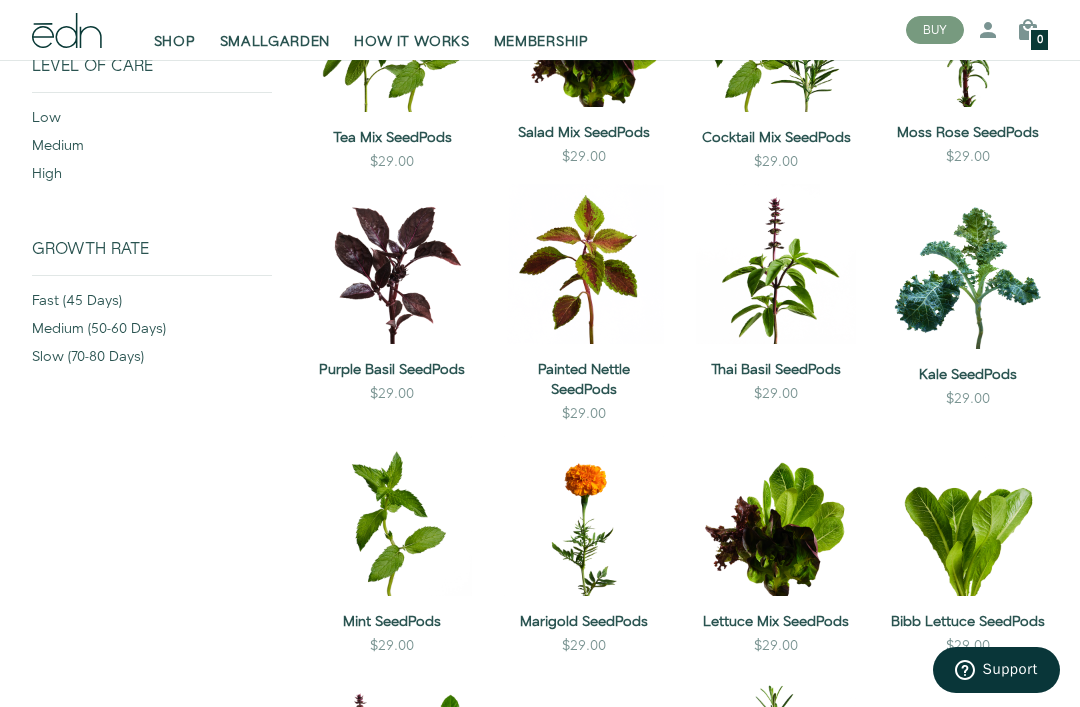 click on "QUICK VIEW" at bounding box center [968, 537] 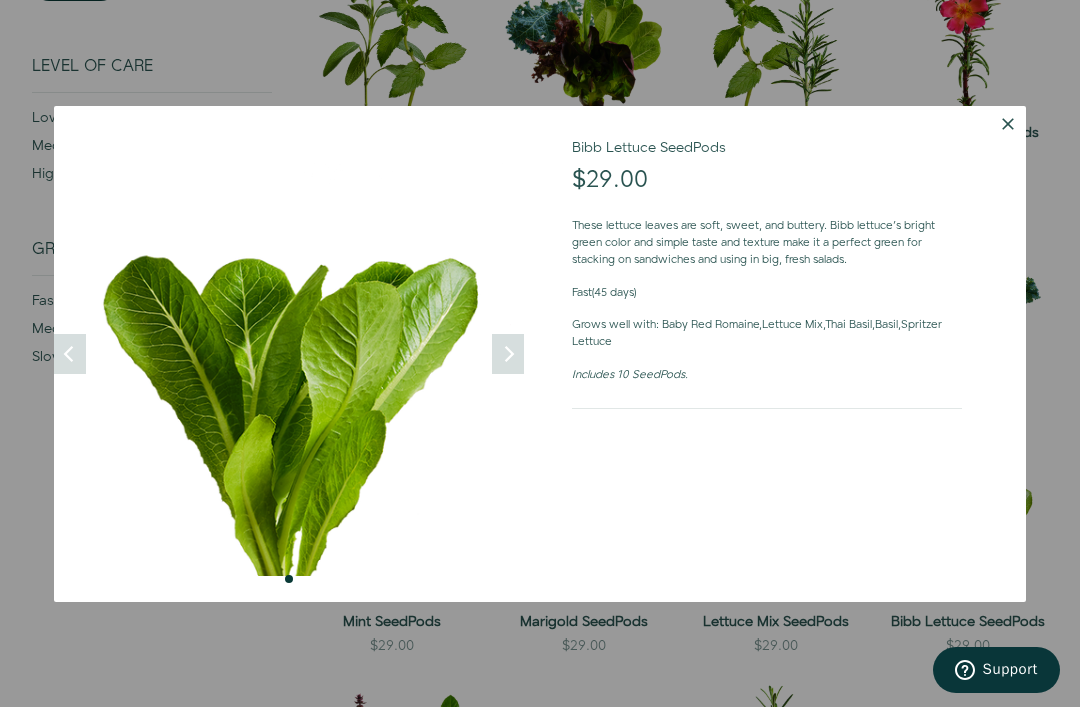 click at bounding box center [1008, 124] 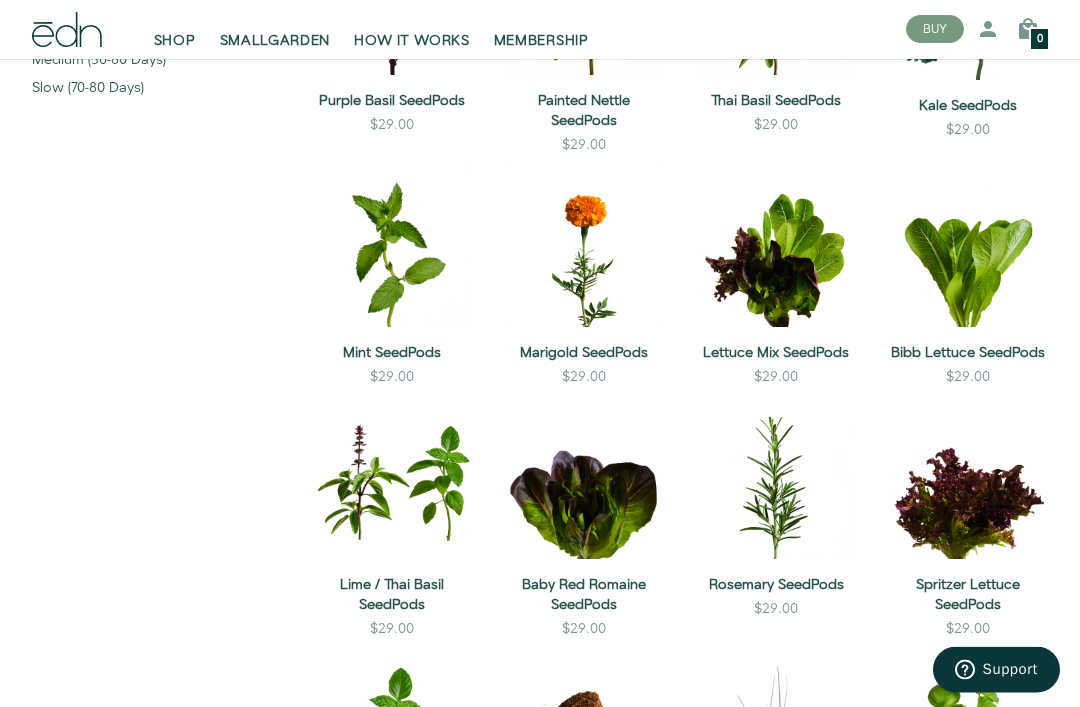 scroll, scrollTop: 714, scrollLeft: 0, axis: vertical 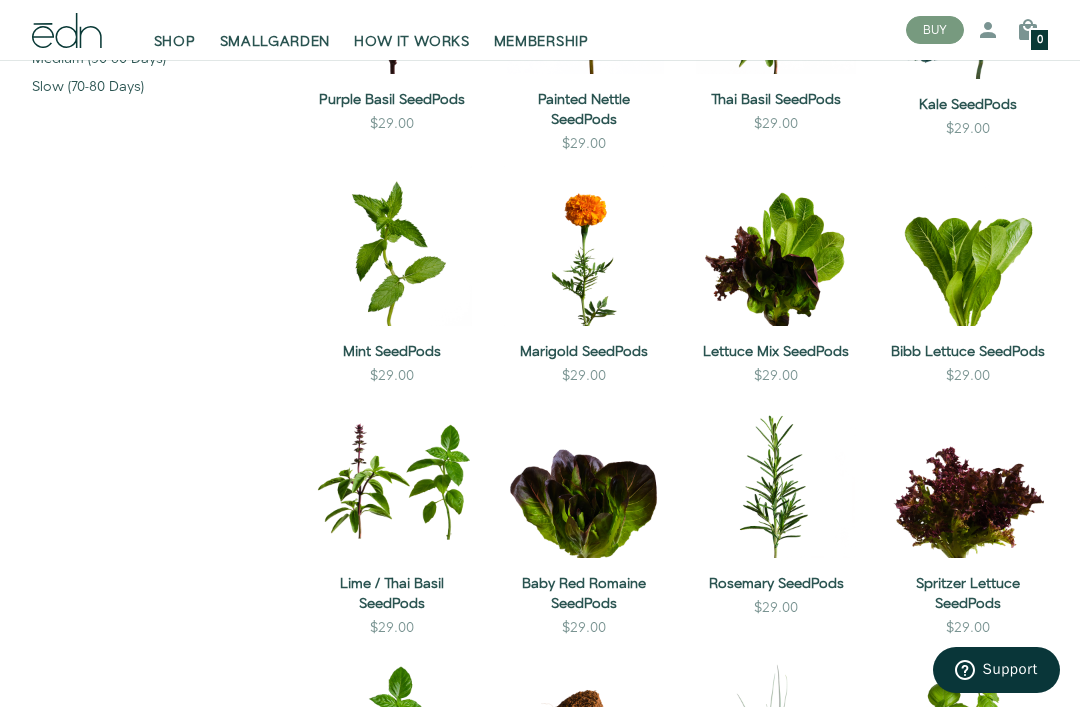 click on "QUICK VIEW" at bounding box center [392, 267] 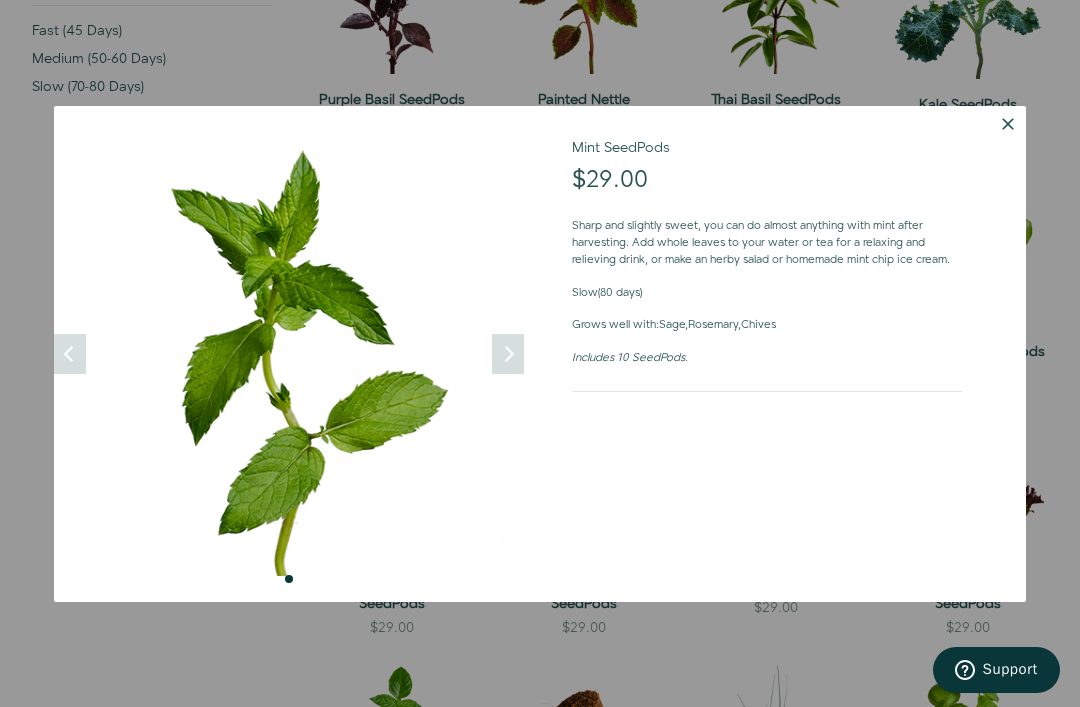 click at bounding box center (1008, 124) 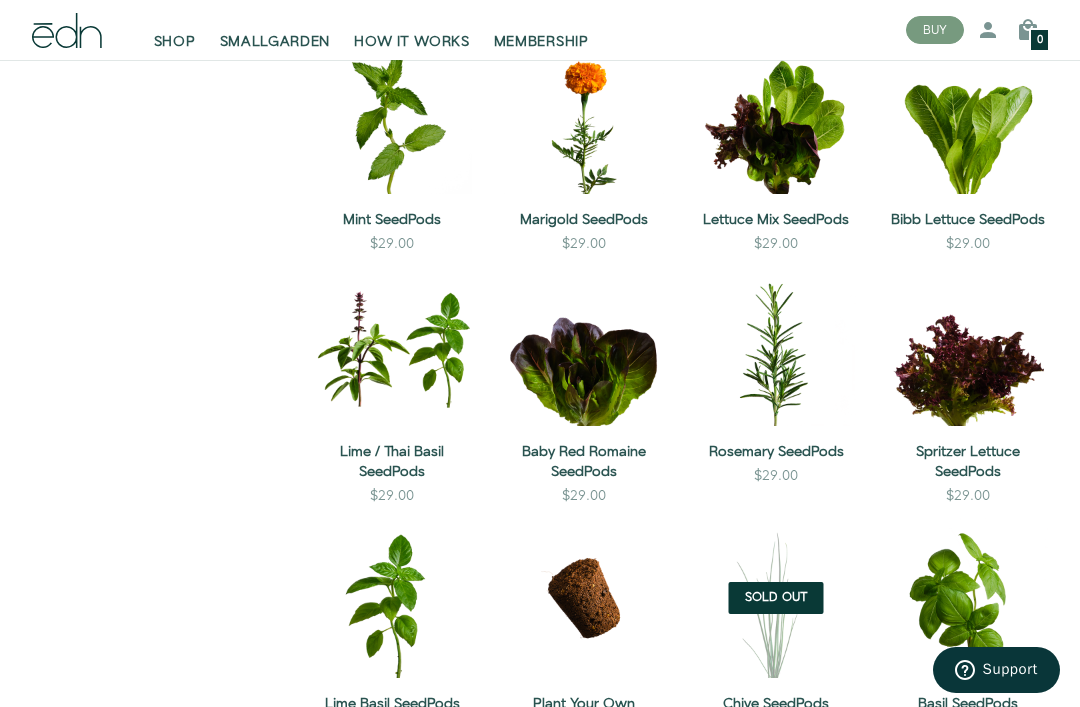 scroll, scrollTop: 867, scrollLeft: 0, axis: vertical 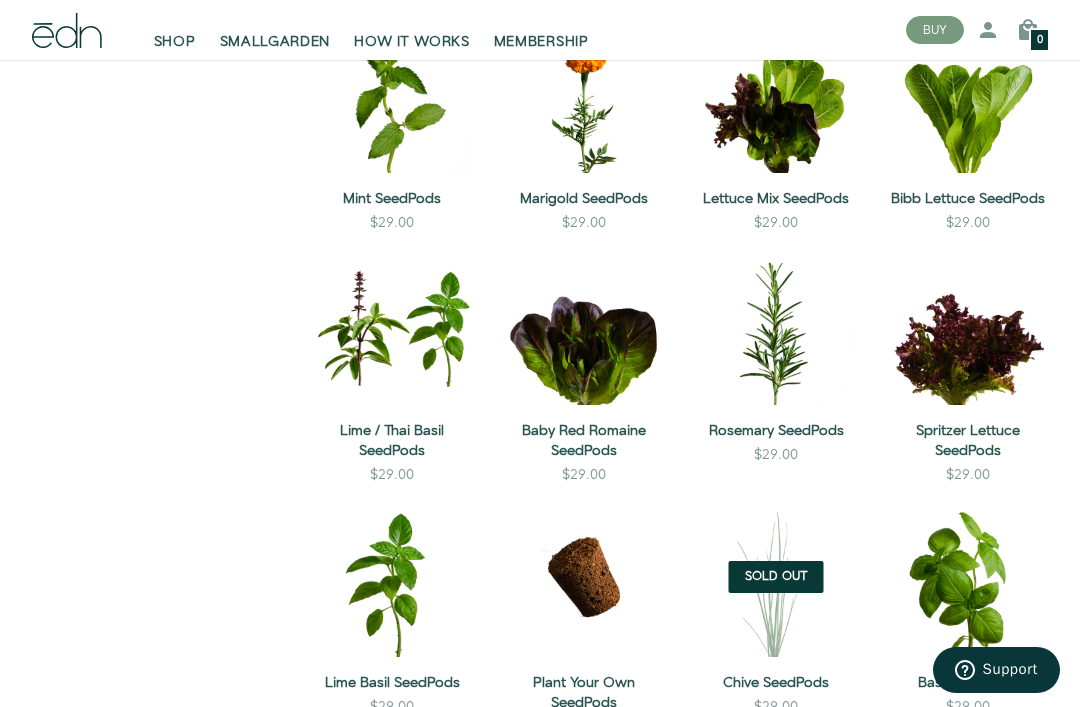 click on "QUICK VIEW" at bounding box center [584, 346] 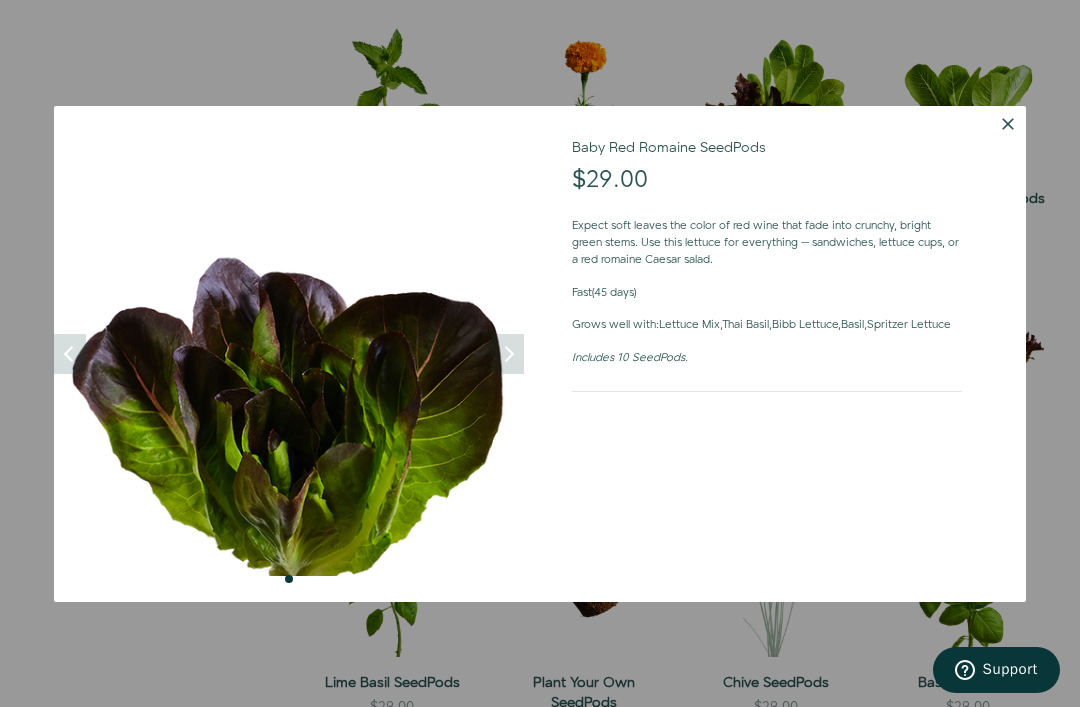 click at bounding box center [1008, 124] 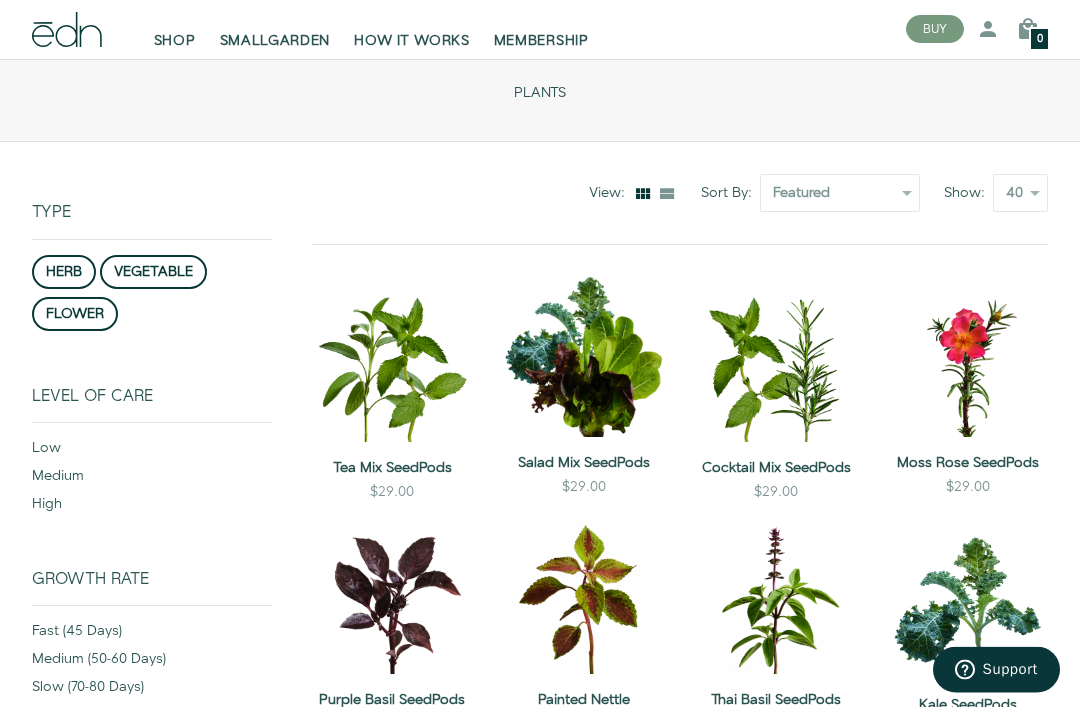 scroll, scrollTop: 0, scrollLeft: 0, axis: both 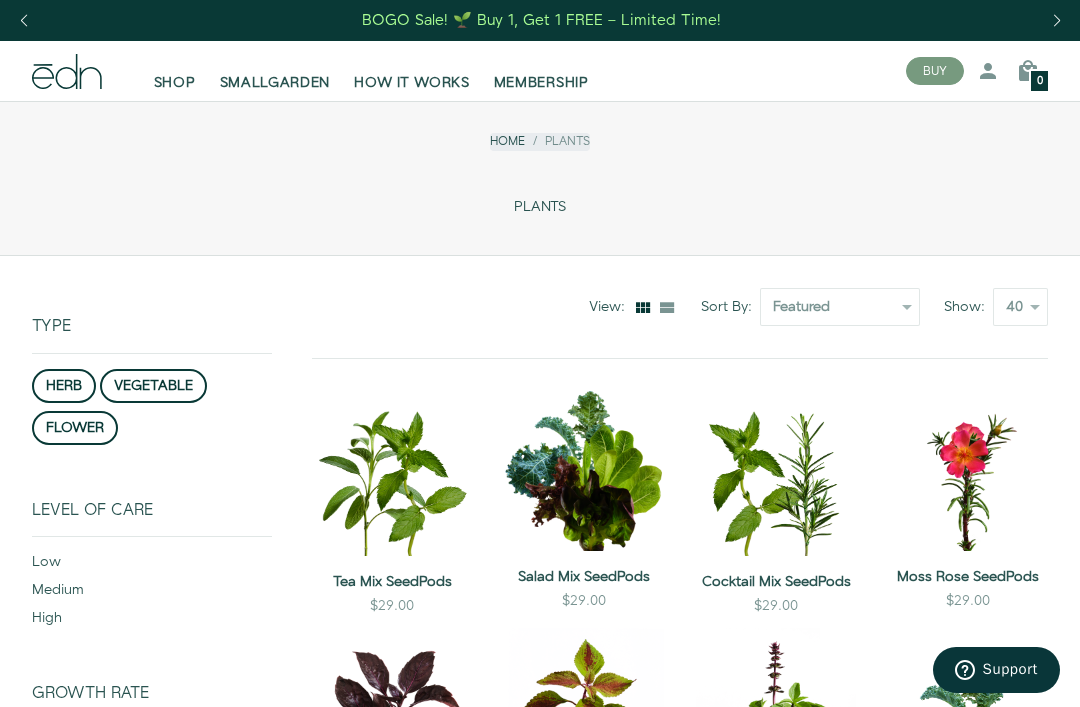 click on "herb" at bounding box center [64, 386] 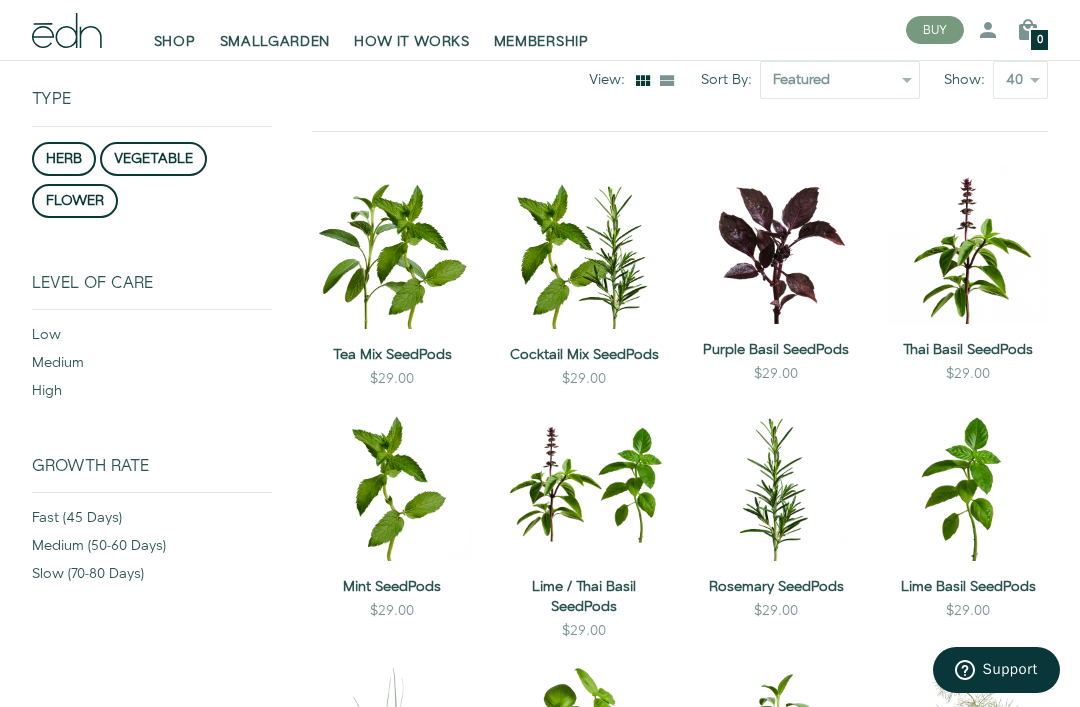 scroll, scrollTop: 255, scrollLeft: 0, axis: vertical 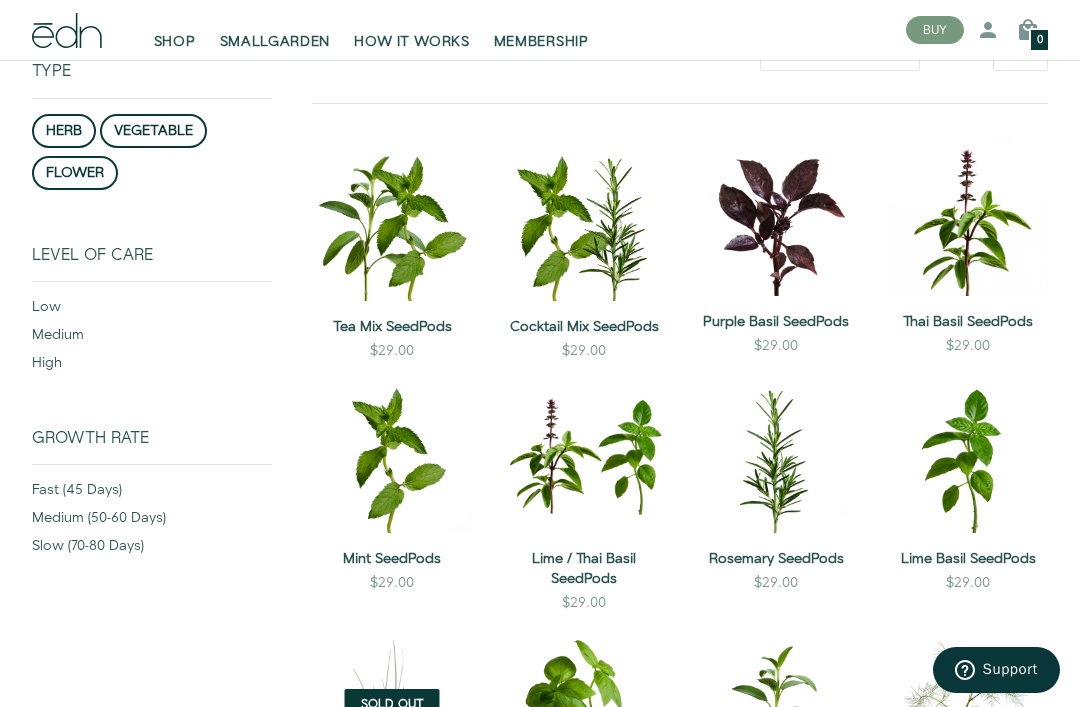 click on "QUICK VIEW" at bounding box center [392, 242] 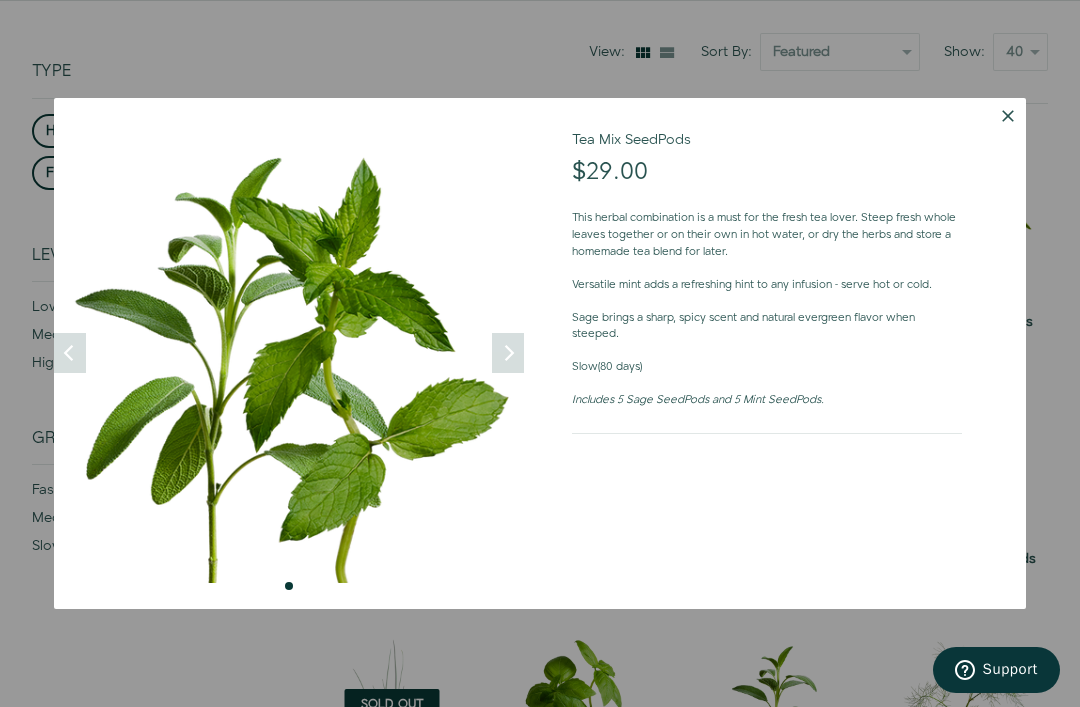 click at bounding box center [1008, 116] 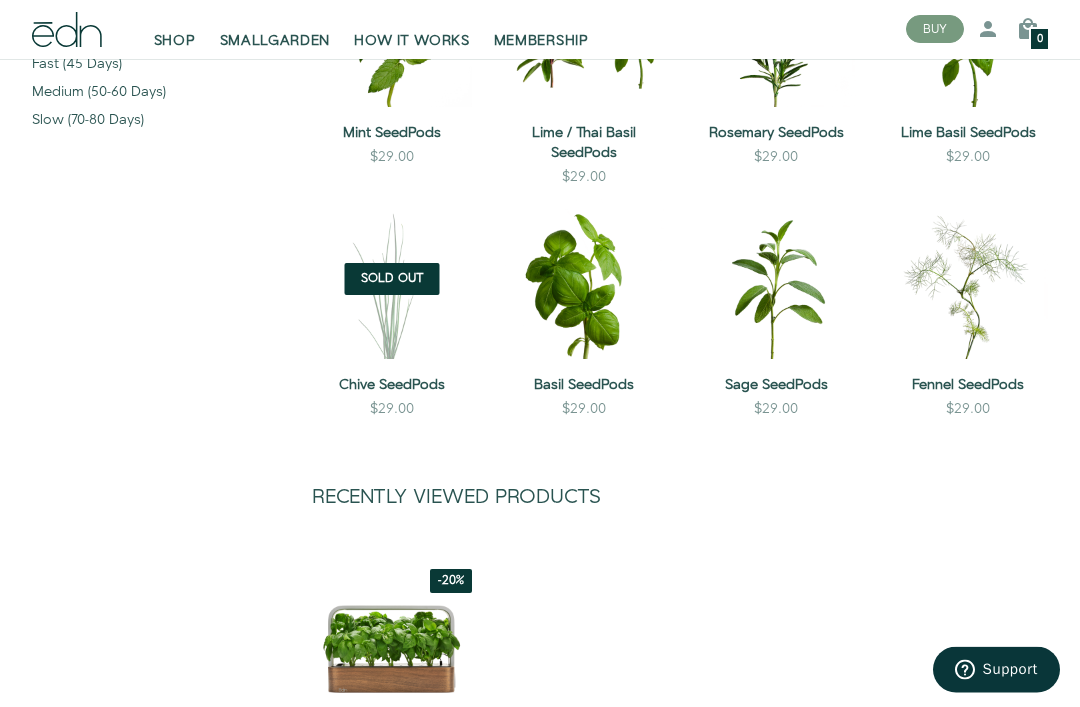 scroll, scrollTop: 682, scrollLeft: 0, axis: vertical 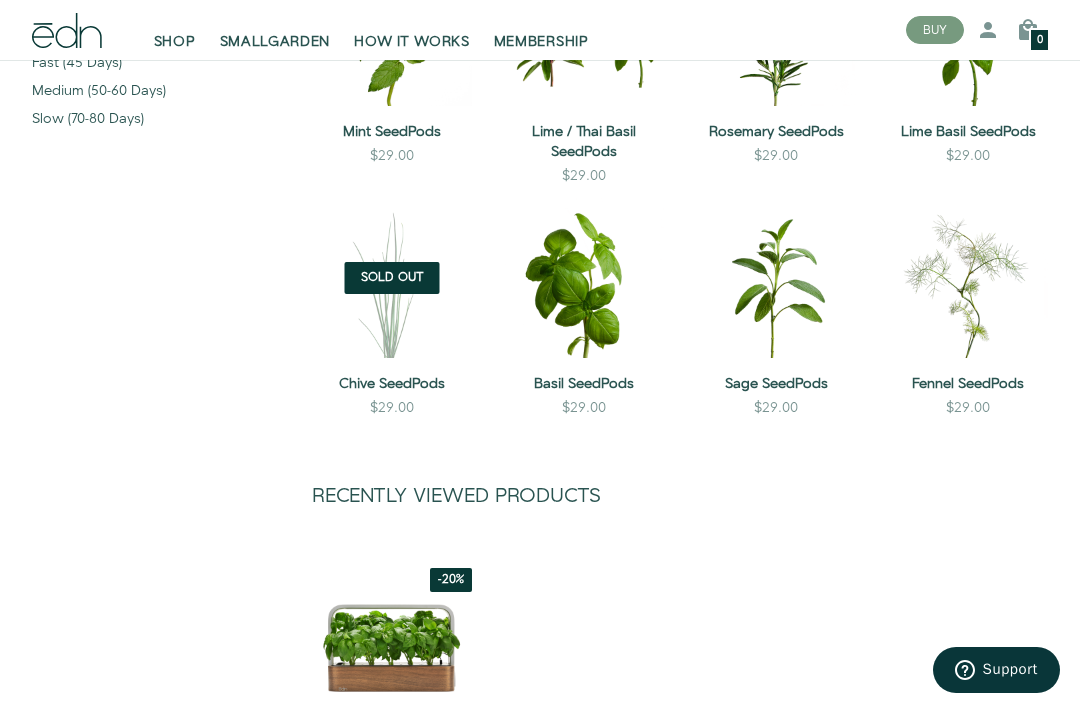 click at bounding box center (392, 278) 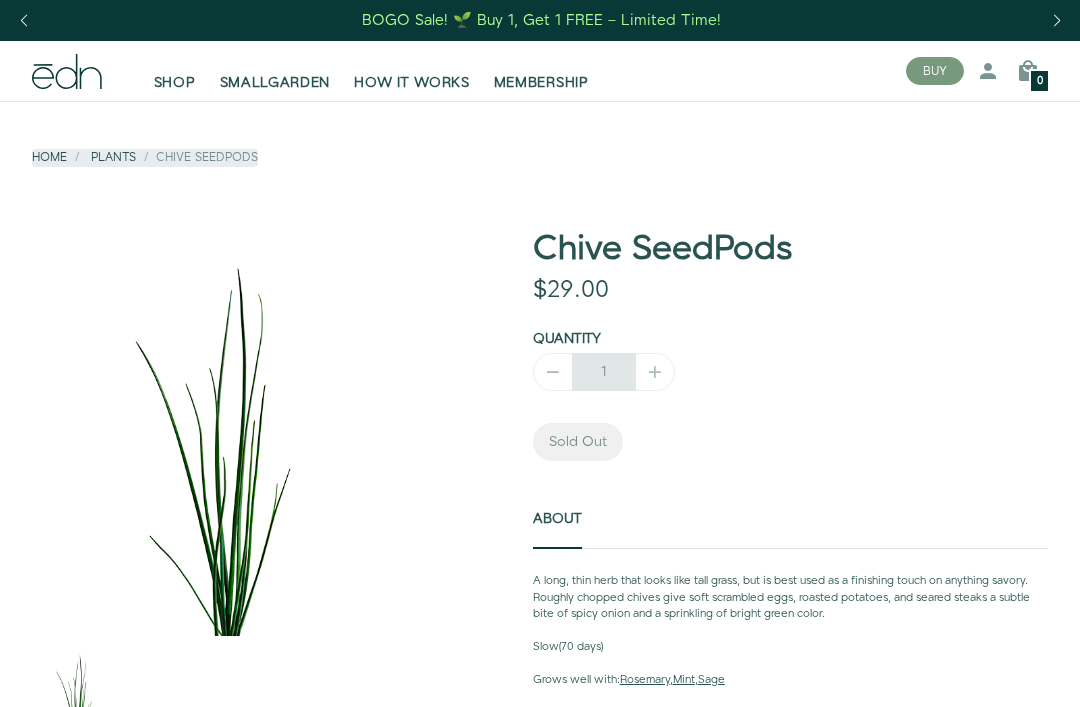 scroll, scrollTop: 0, scrollLeft: 0, axis: both 